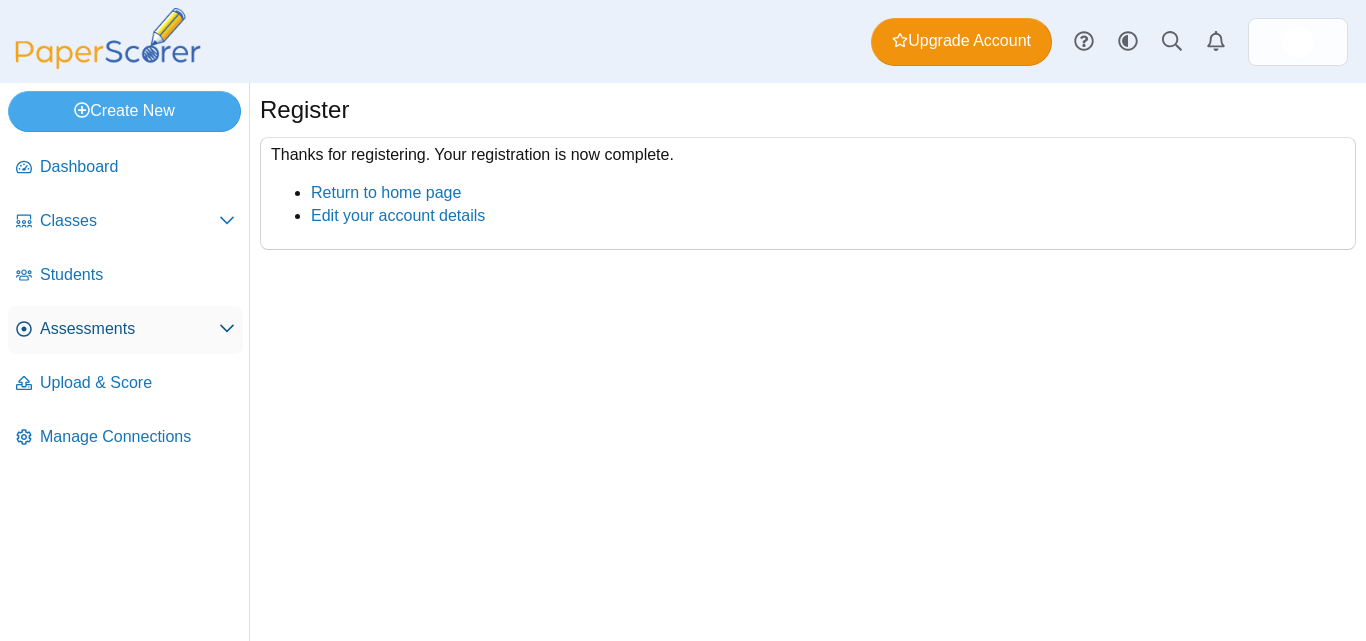 scroll, scrollTop: 0, scrollLeft: 0, axis: both 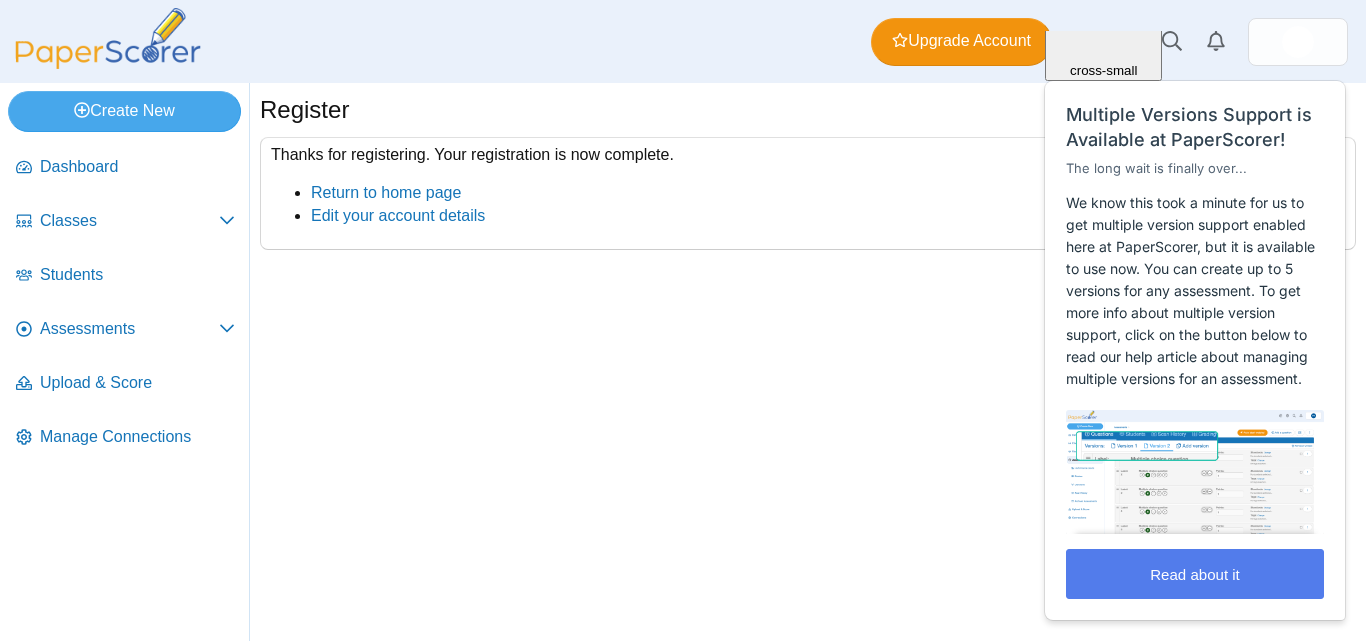 click on "Register
Thanks for registering. Your registration is now complete.
Return to home page
Edit your account details" at bounding box center [808, 362] 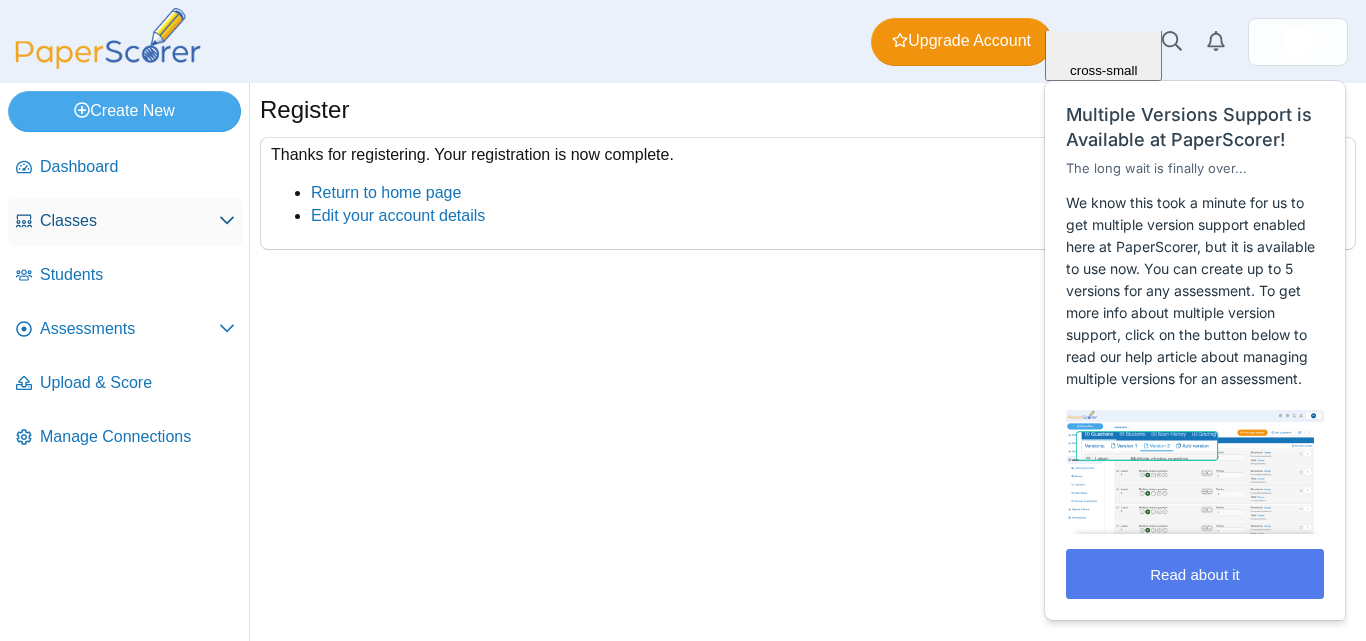 click 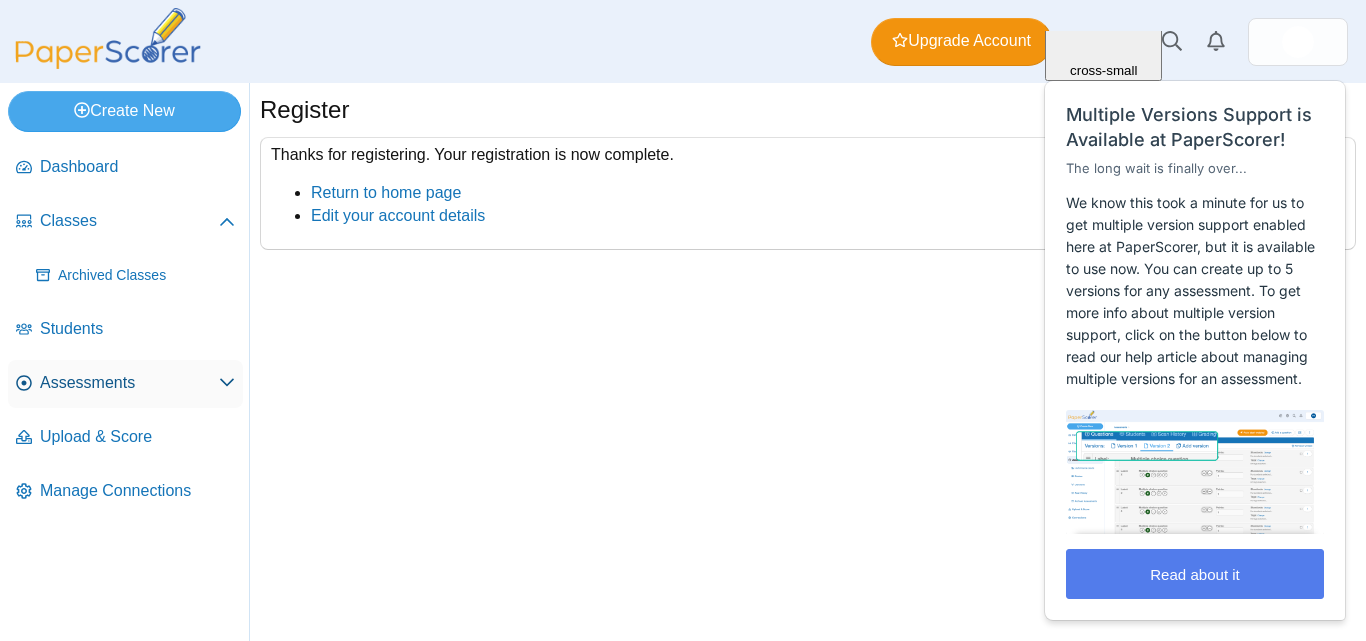 click 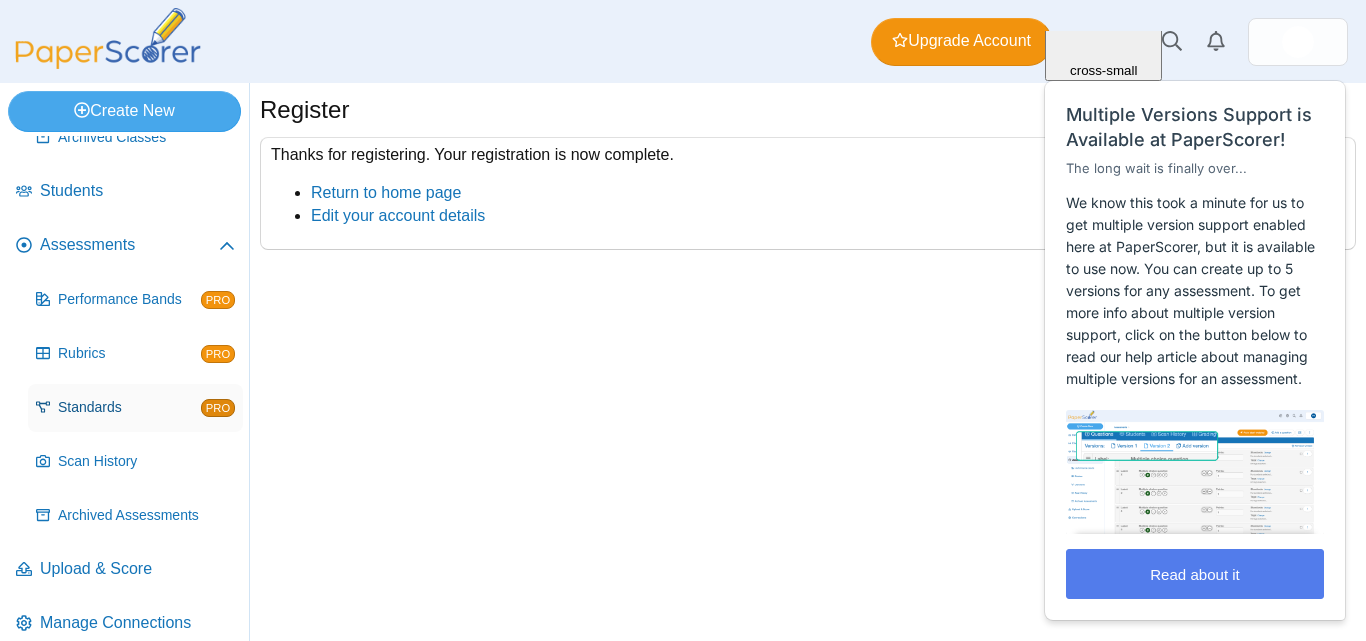 scroll, scrollTop: 158, scrollLeft: 0, axis: vertical 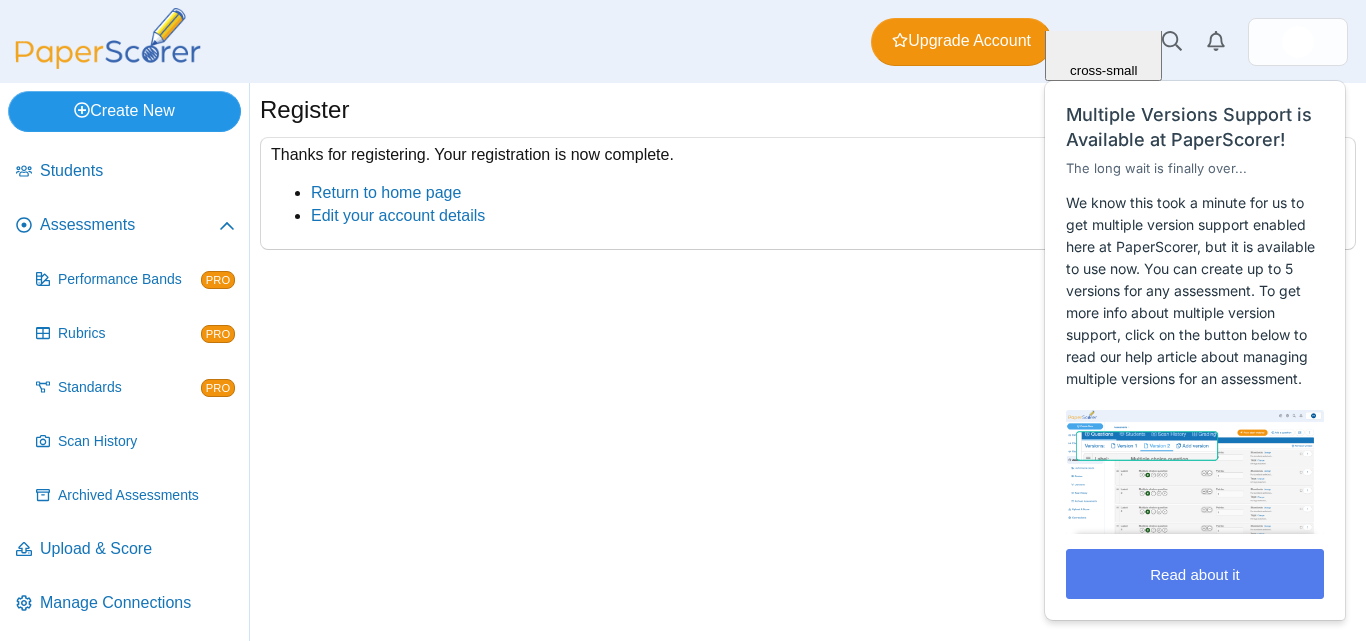 click on "Create New" at bounding box center [124, 111] 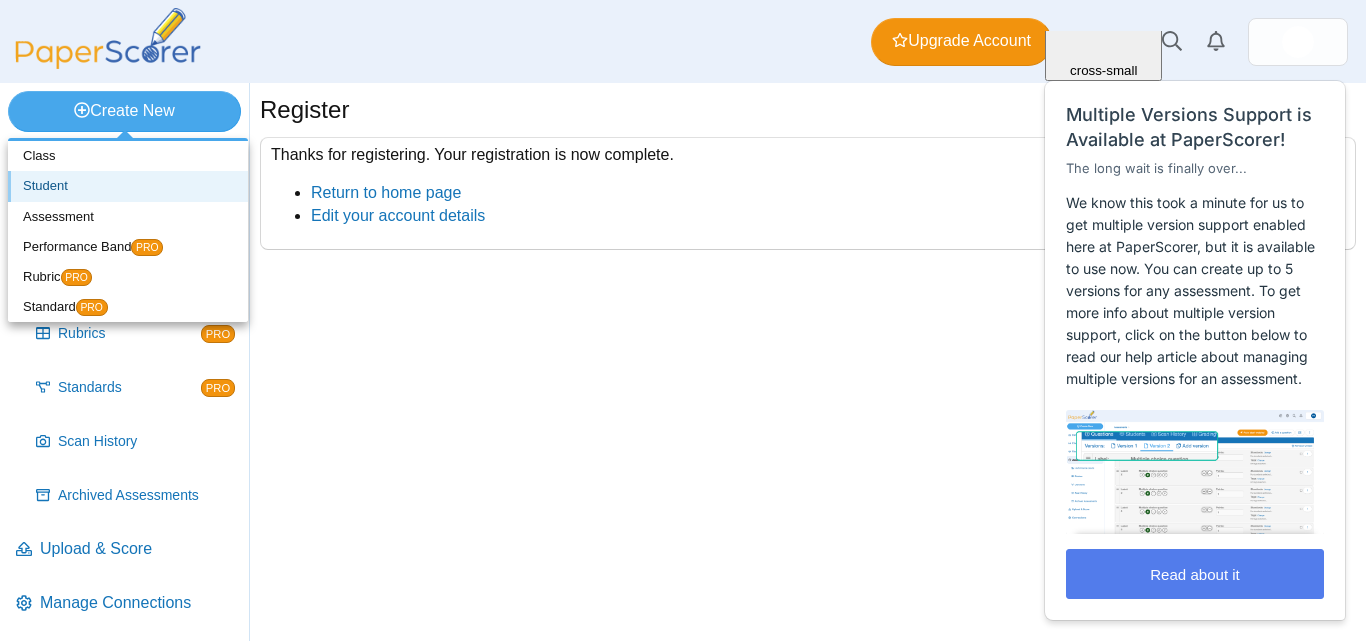 click on "Student" at bounding box center (128, 186) 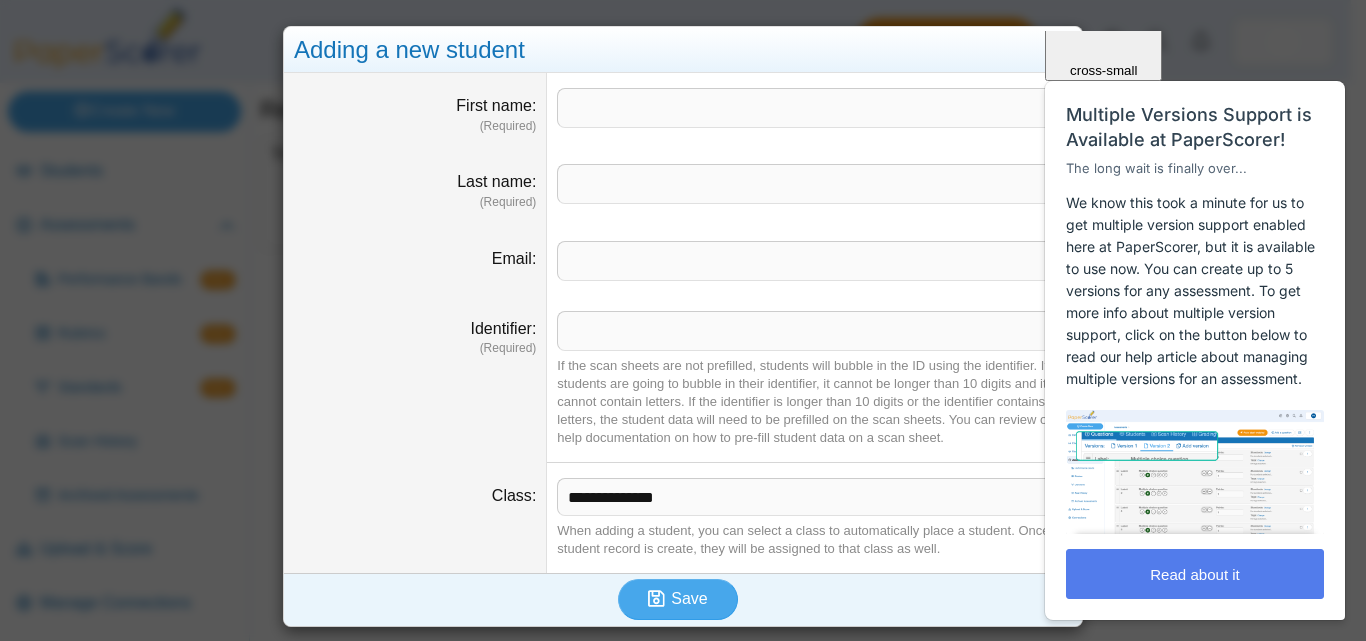 click on "Close cross-small" at bounding box center [1103, 11] 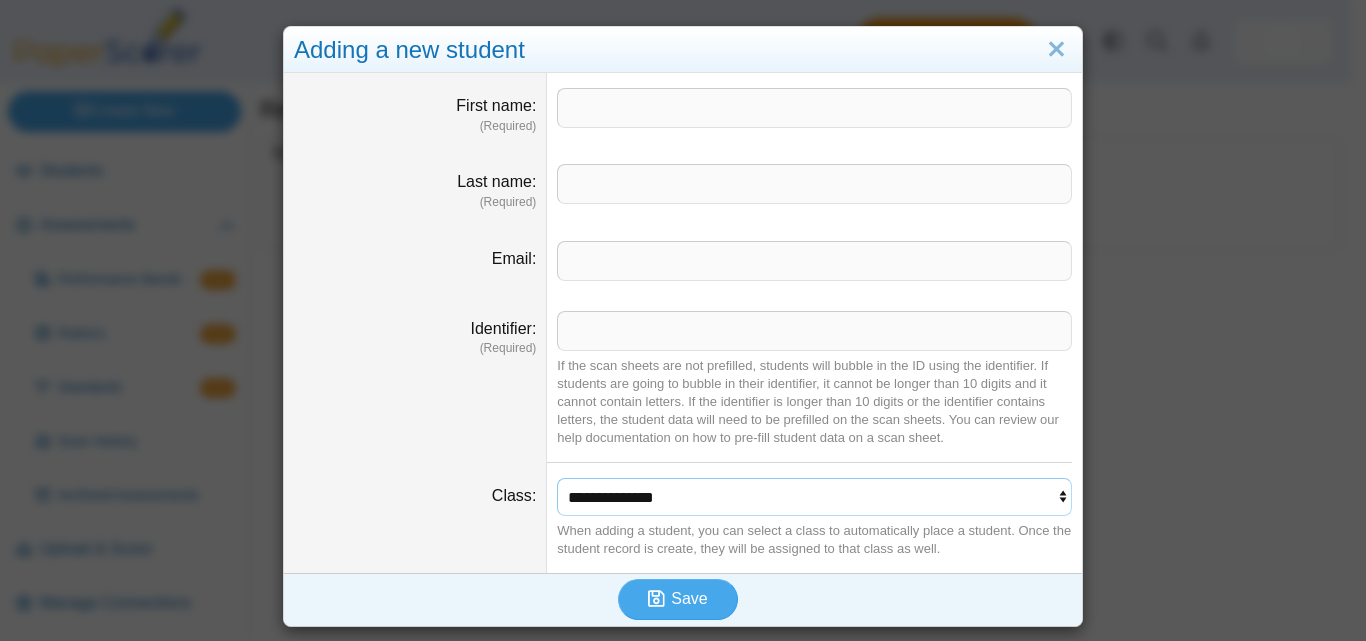 click on "**********" at bounding box center (814, 497) 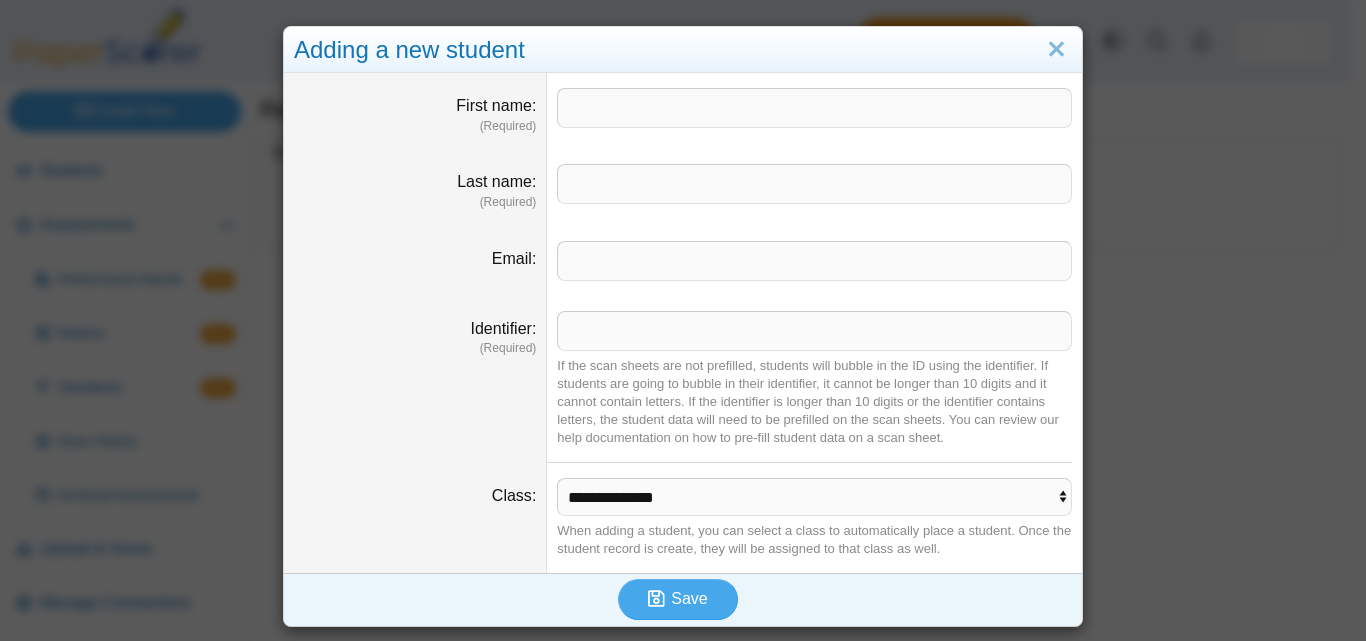 click on "Identifier
(Required)" at bounding box center (415, 379) 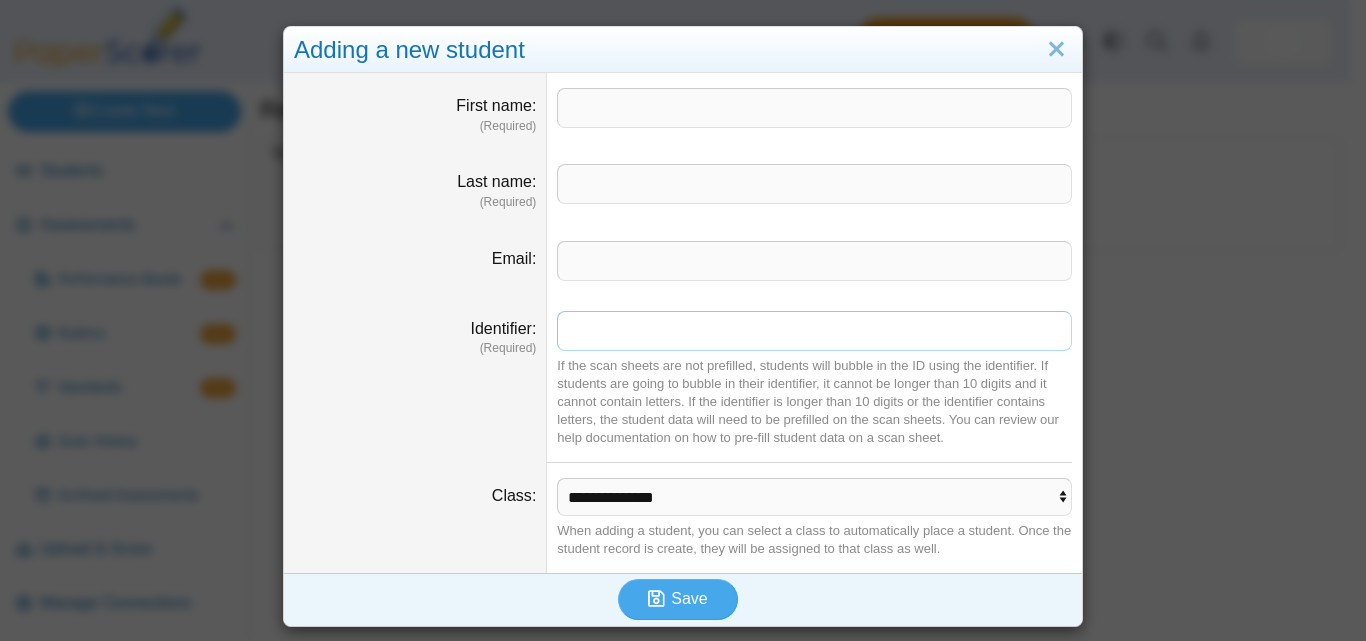 click on "Identifier" at bounding box center (814, 331) 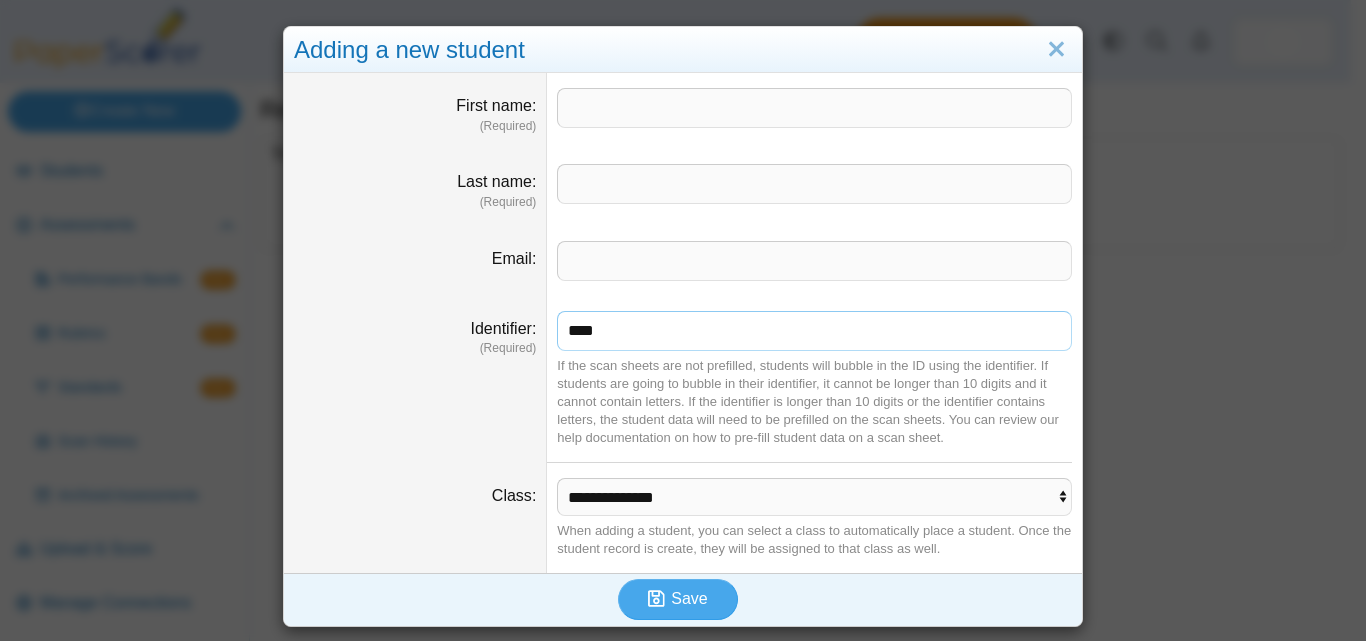 type on "****" 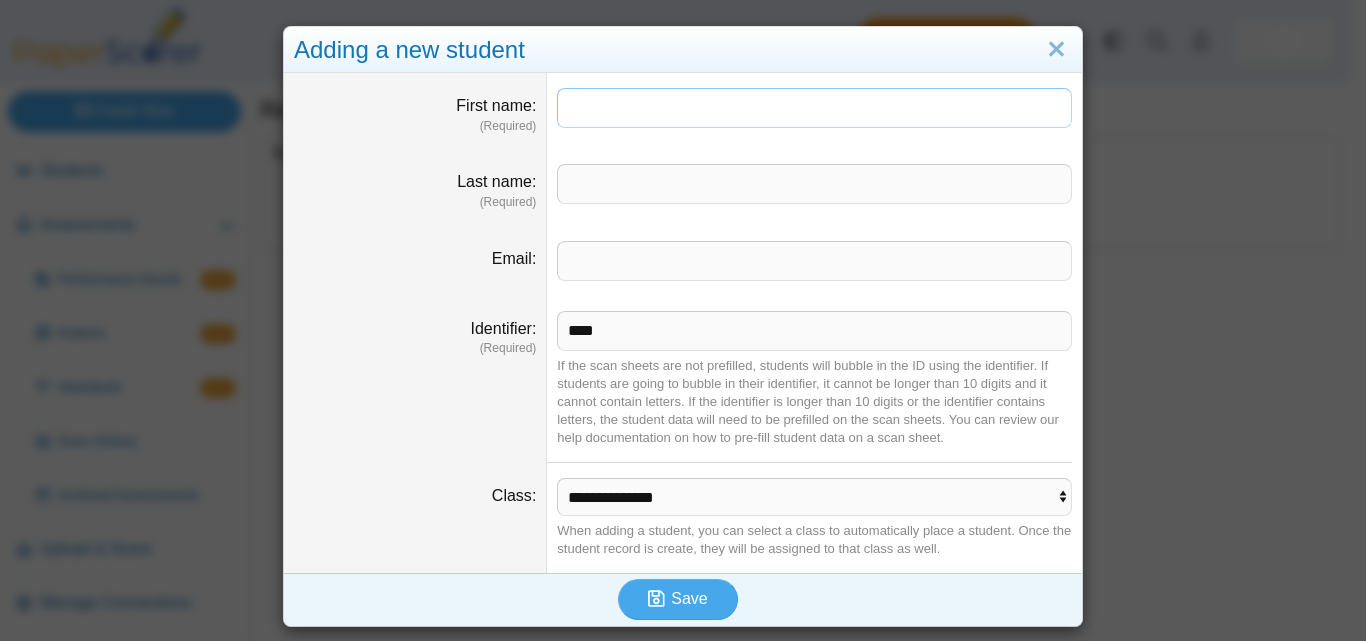 click on "First name" at bounding box center (814, 108) 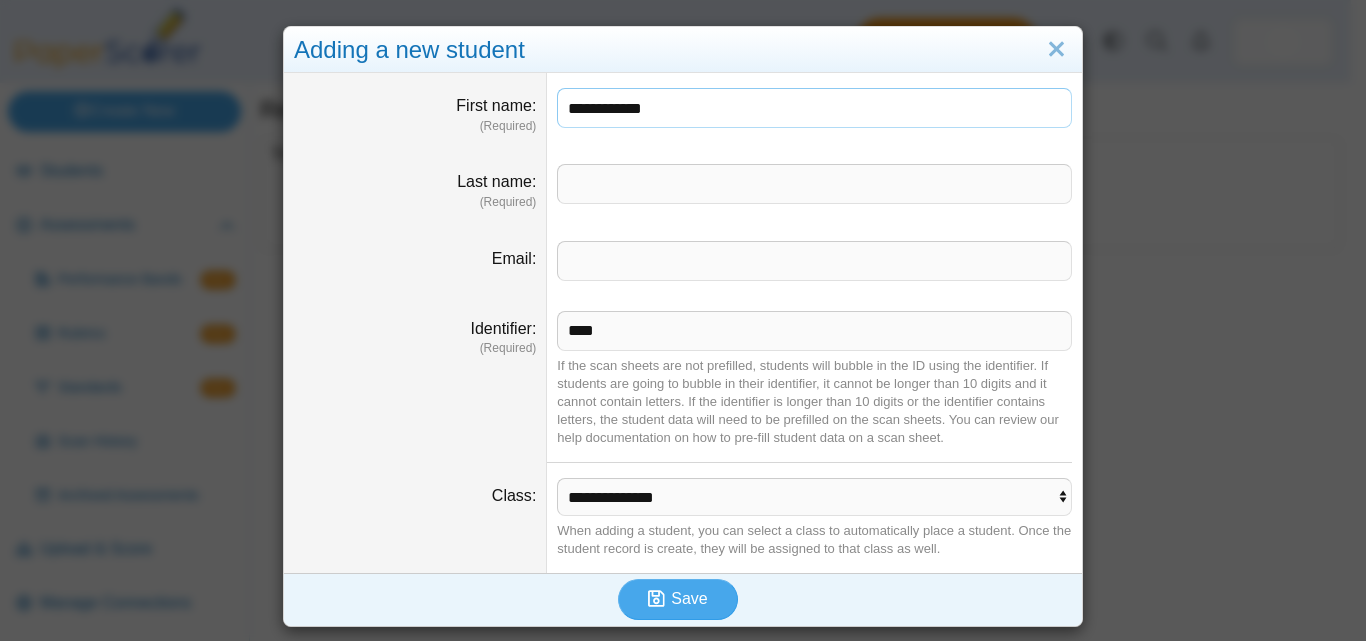 type on "**********" 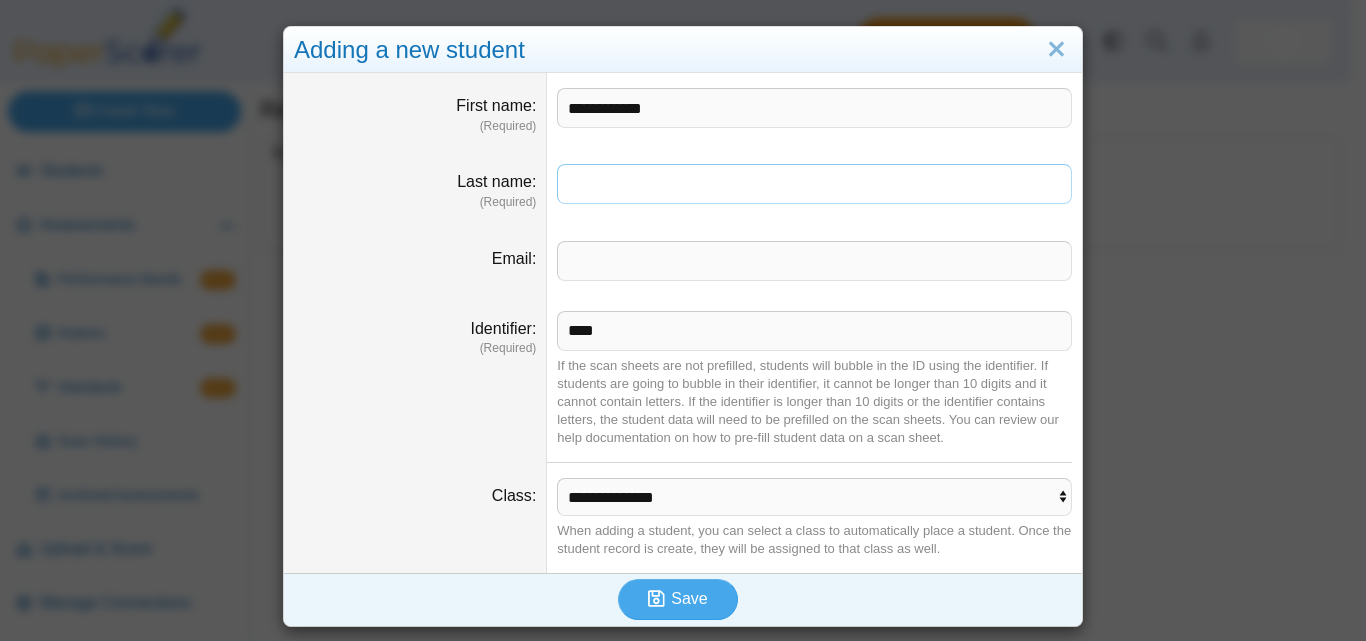 click on "Last name" at bounding box center [814, 184] 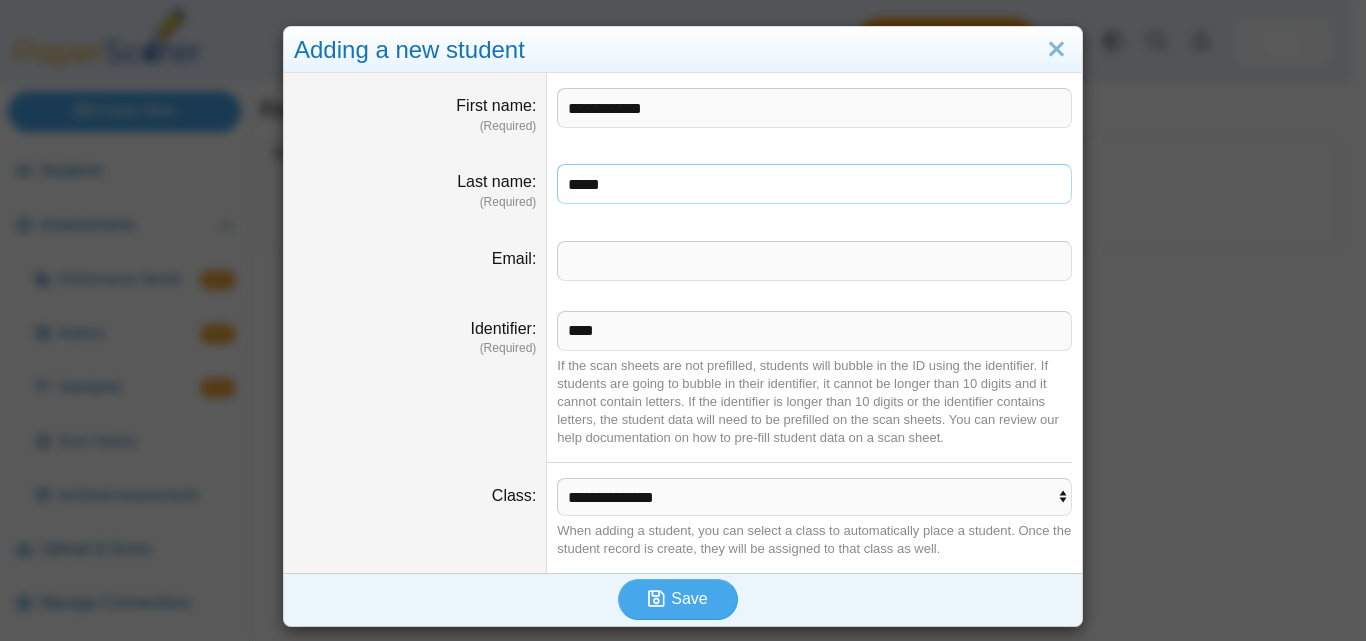 type on "*****" 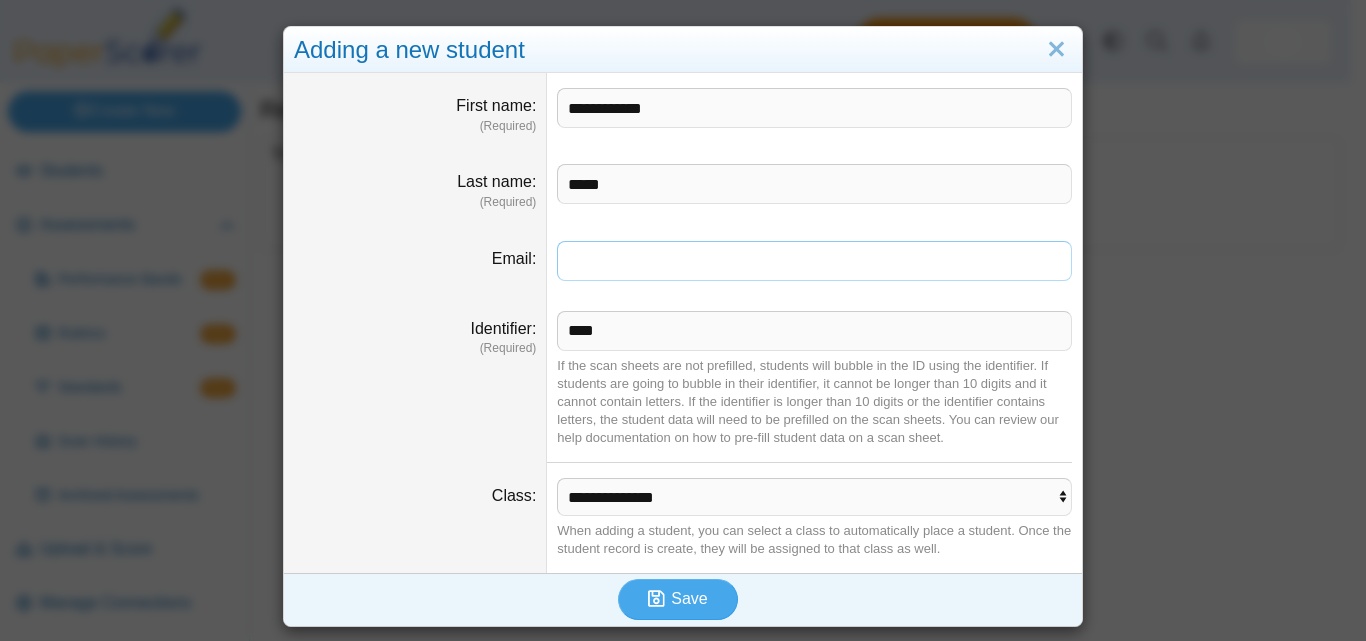 click on "Email" at bounding box center [814, 261] 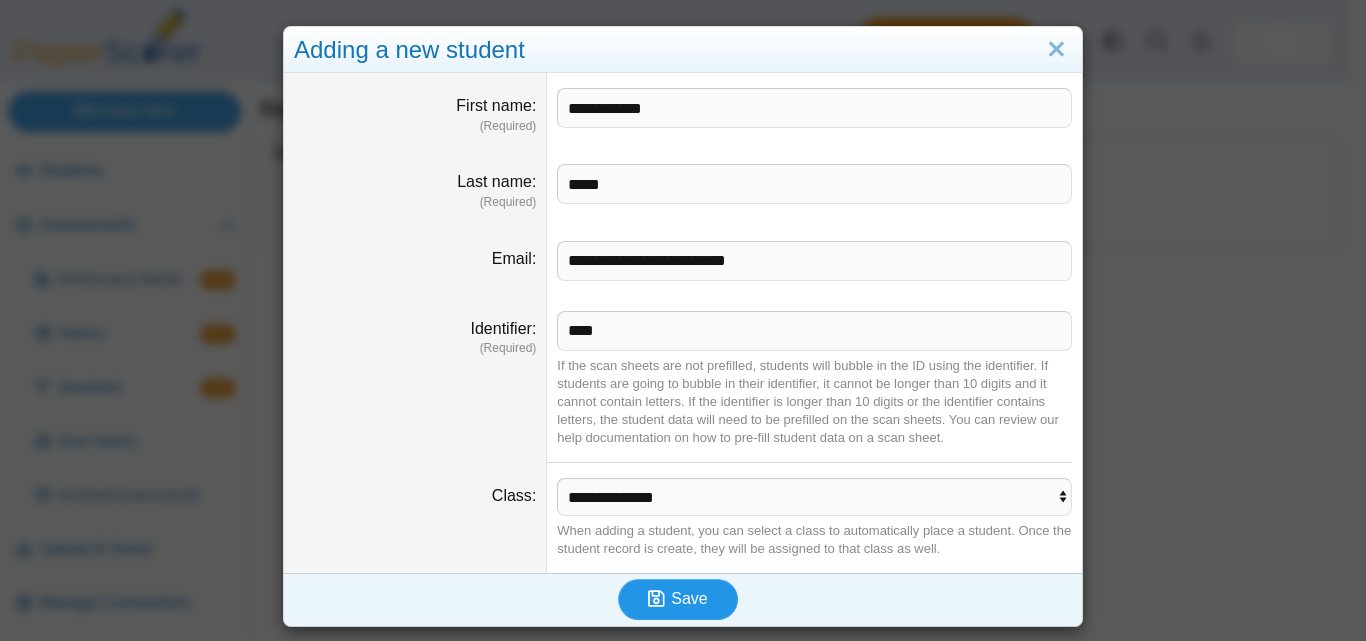 click on "Save" at bounding box center [689, 598] 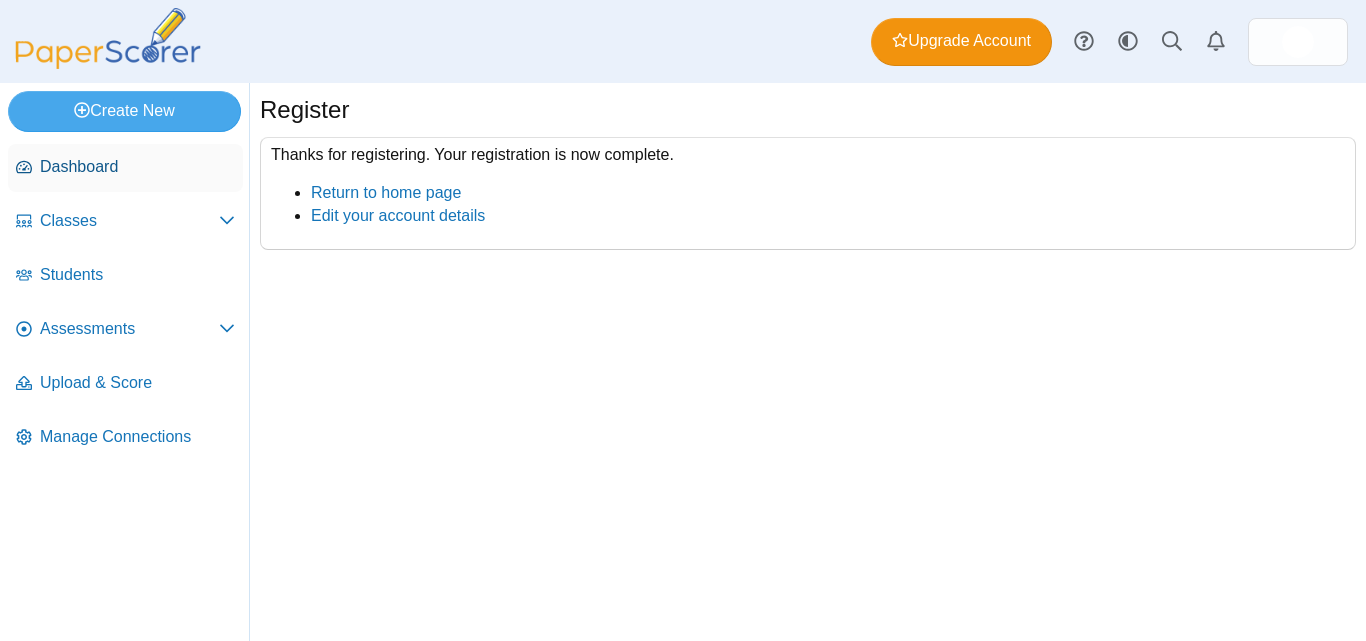 scroll, scrollTop: 0, scrollLeft: 0, axis: both 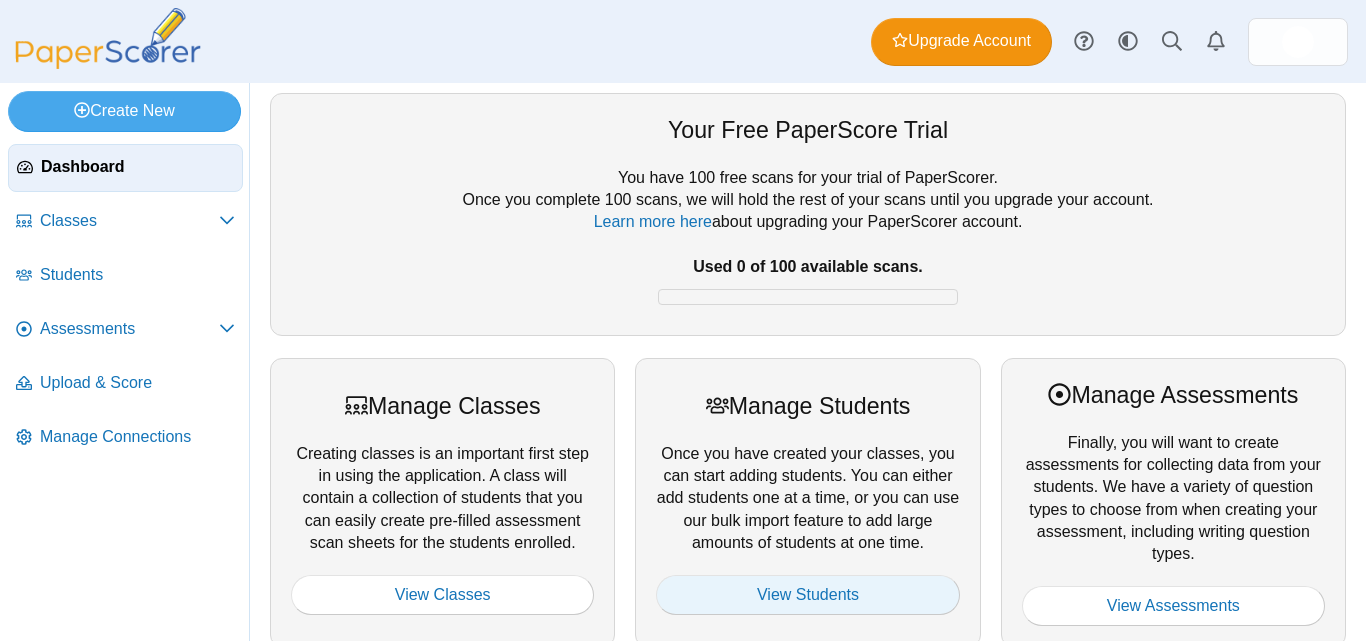 click on "View Students" at bounding box center (807, 595) 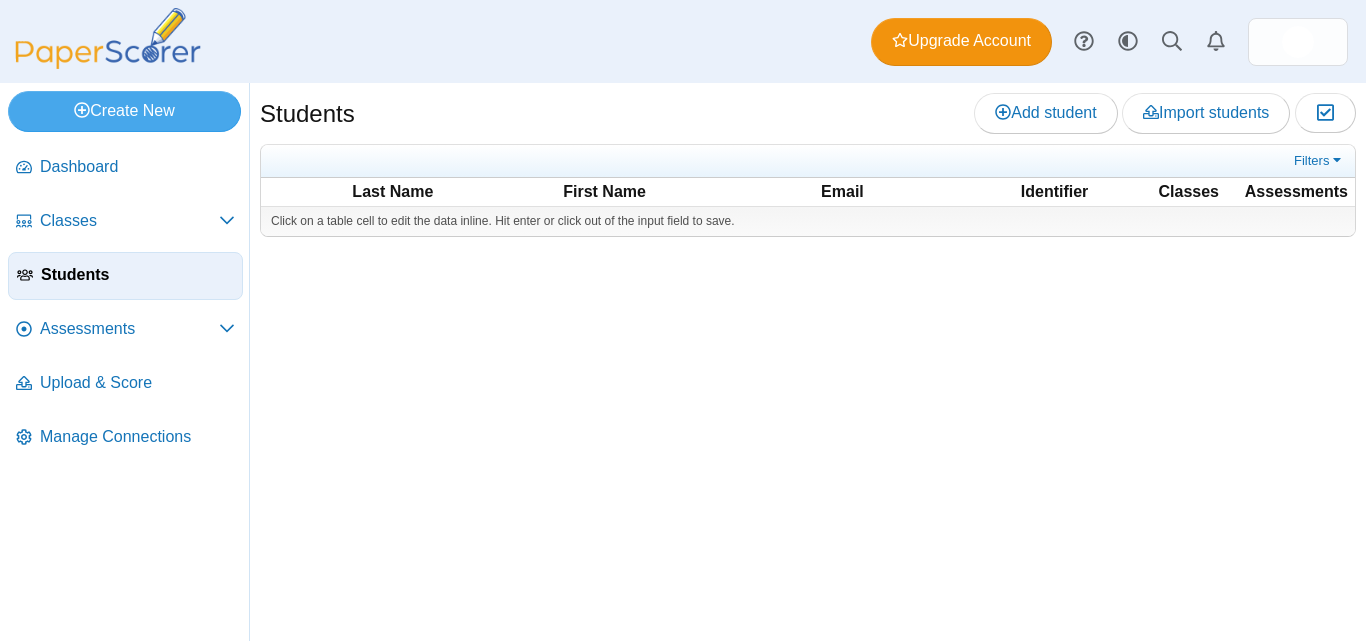 scroll, scrollTop: 0, scrollLeft: 0, axis: both 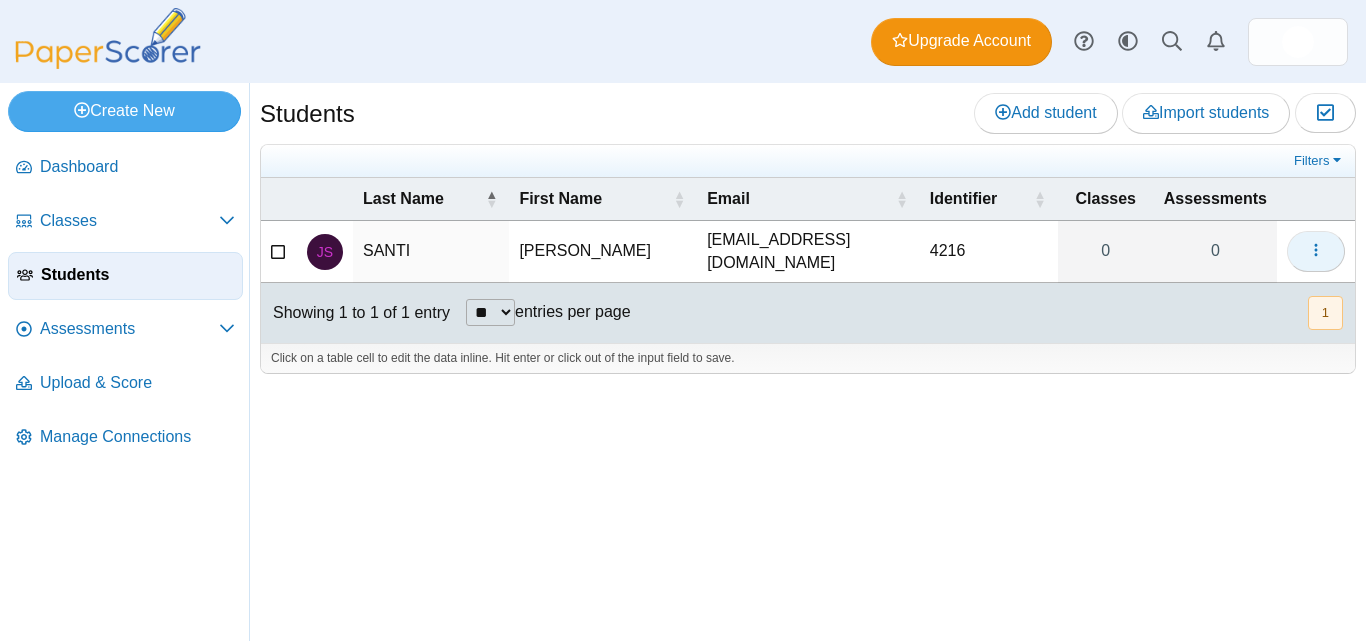 click 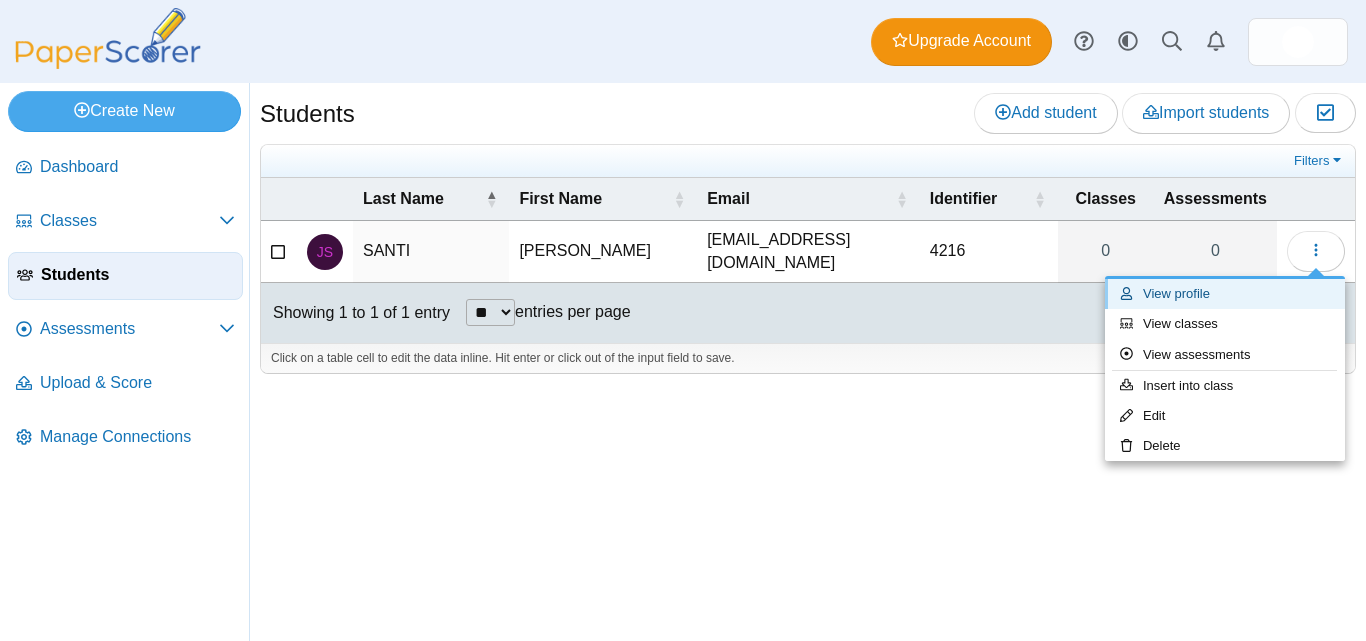 click on "View profile" at bounding box center [1225, 294] 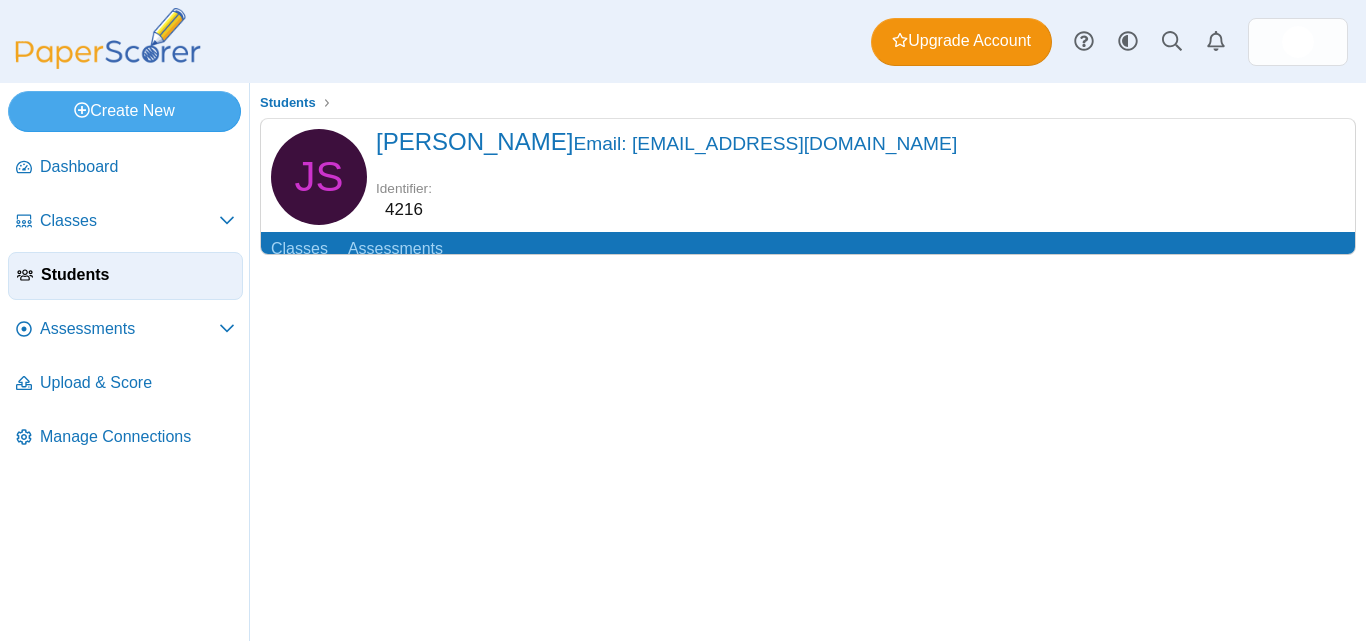scroll, scrollTop: 0, scrollLeft: 0, axis: both 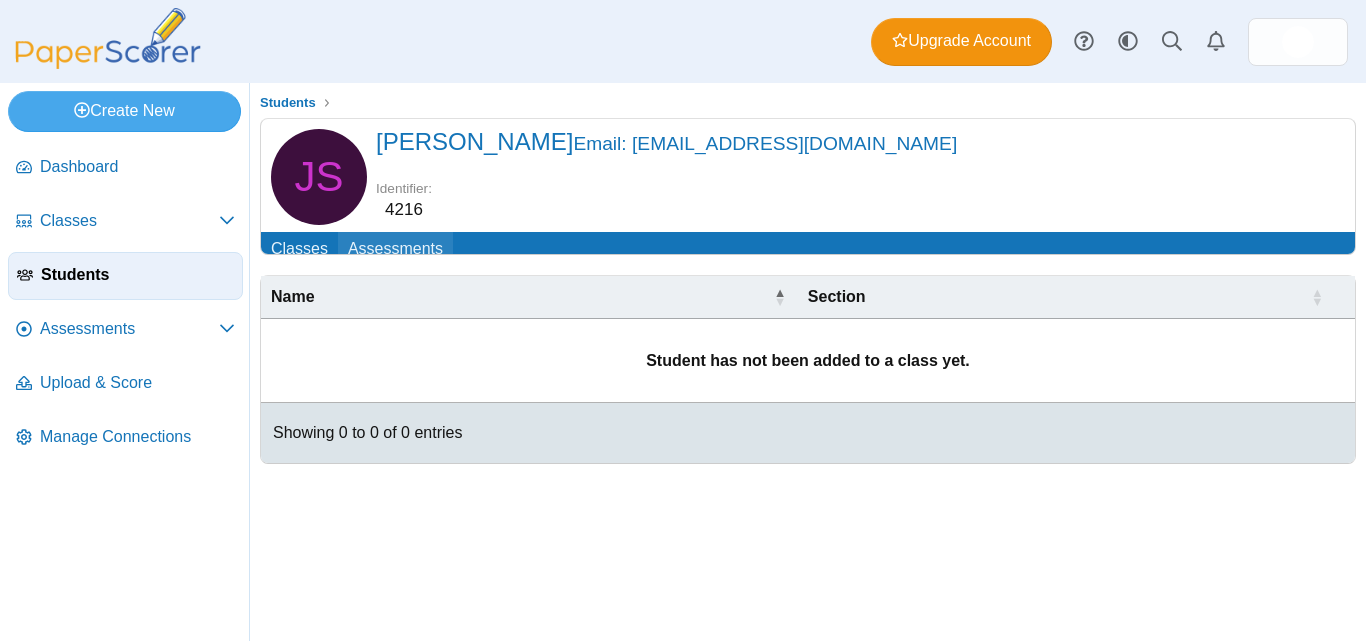 click on "Assessments" at bounding box center (395, 250) 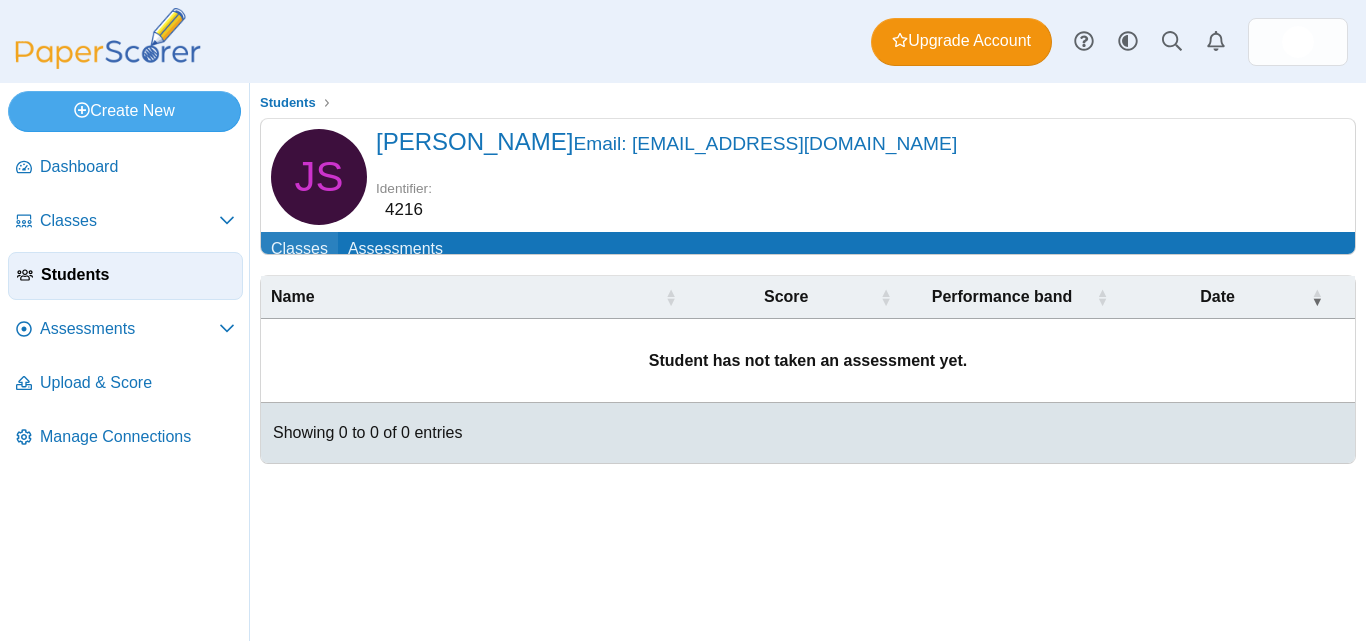 click on "Classes" at bounding box center (299, 250) 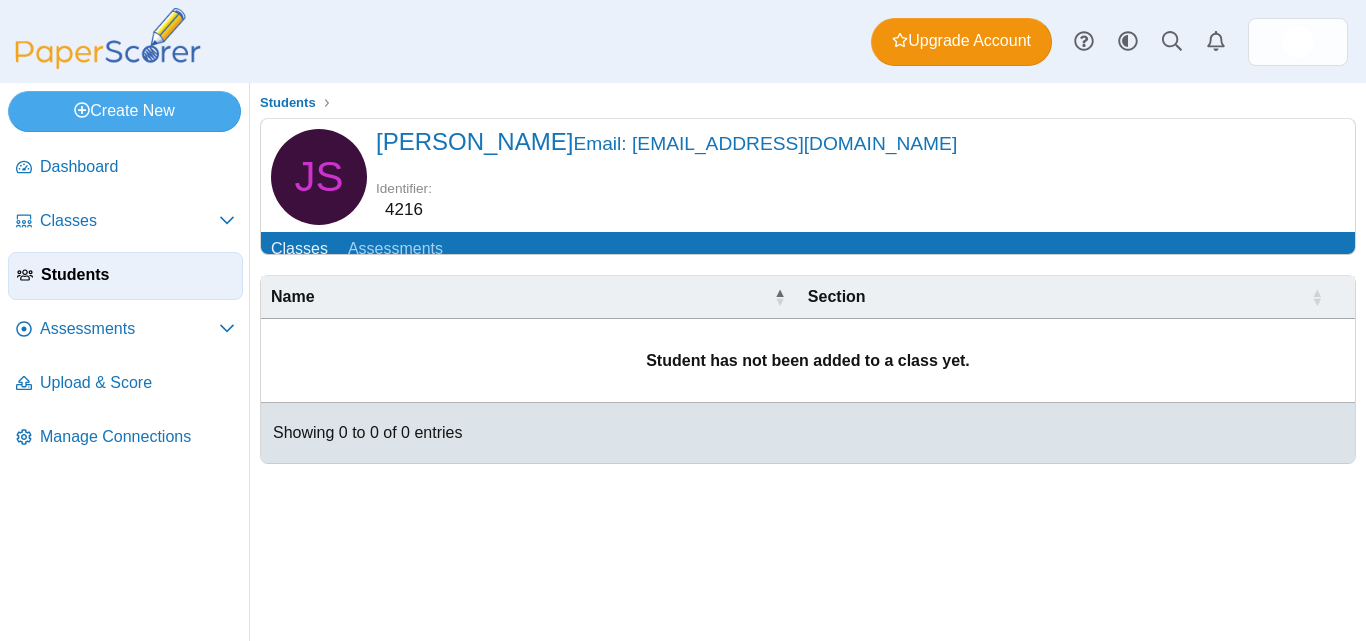 click on "[PERSON_NAME]
Email:
[EMAIL_ADDRESS][DOMAIN_NAME]" at bounding box center (666, 141) 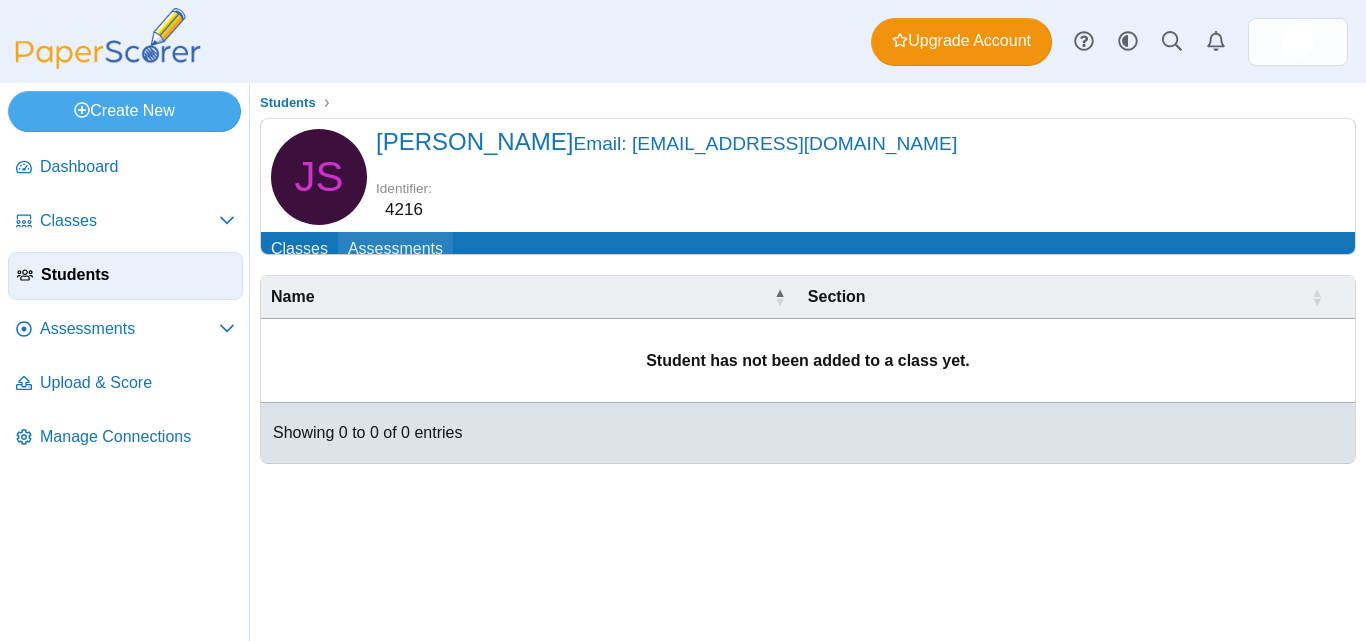 click on "Assessments" at bounding box center (395, 250) 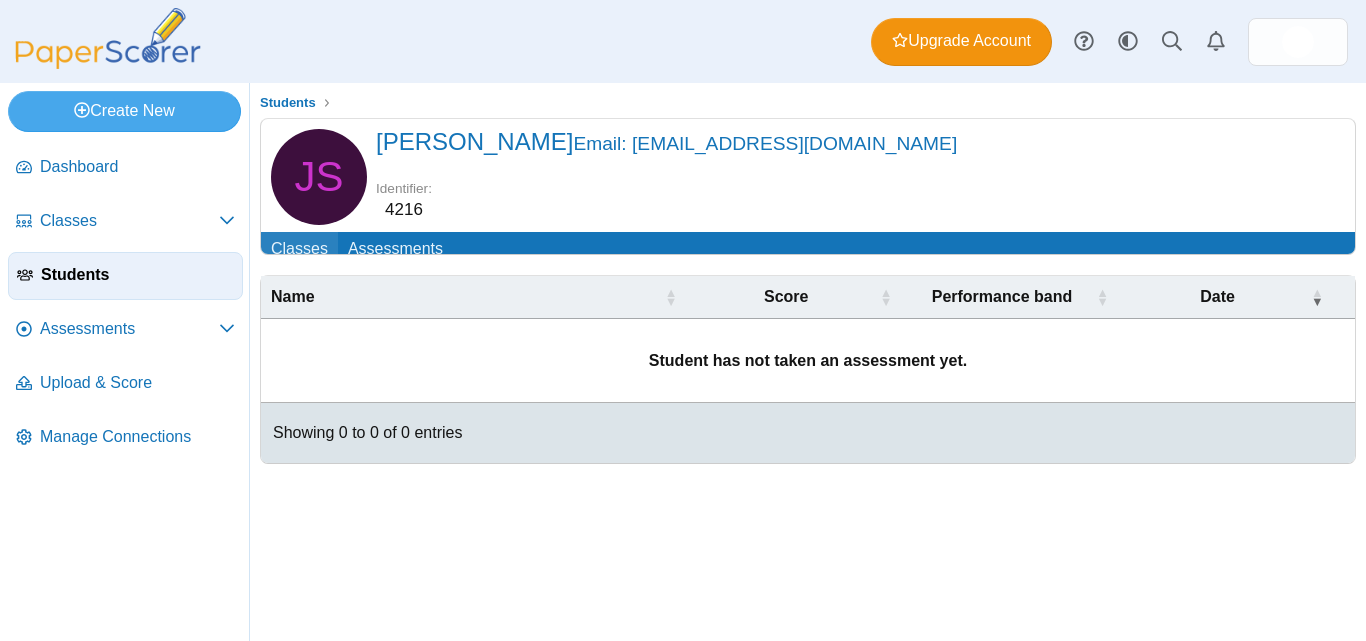 click on "Classes" at bounding box center (299, 250) 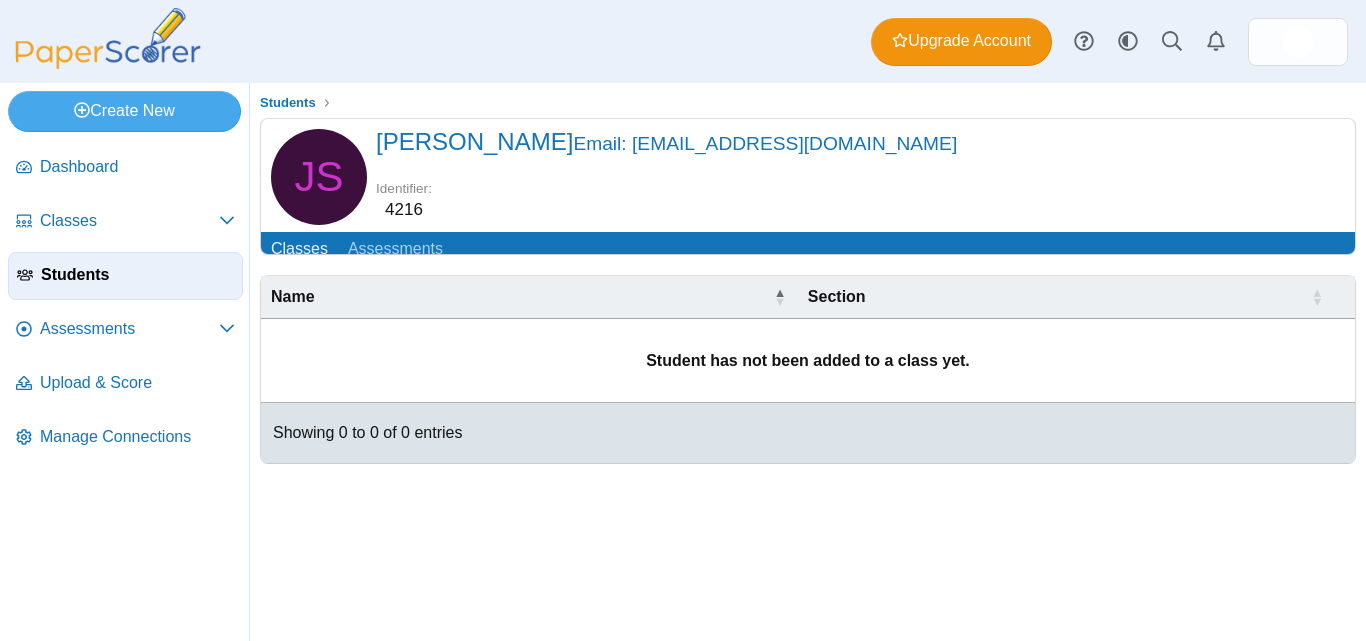click on "Students" at bounding box center (137, 275) 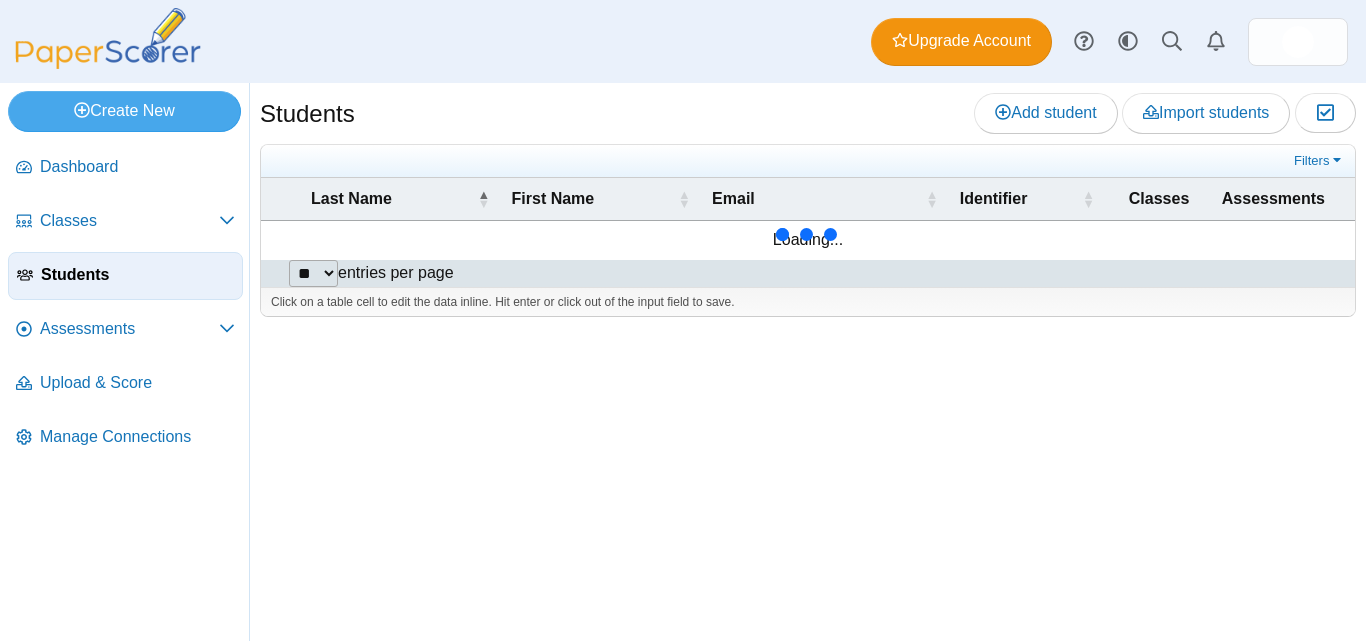 scroll, scrollTop: 0, scrollLeft: 0, axis: both 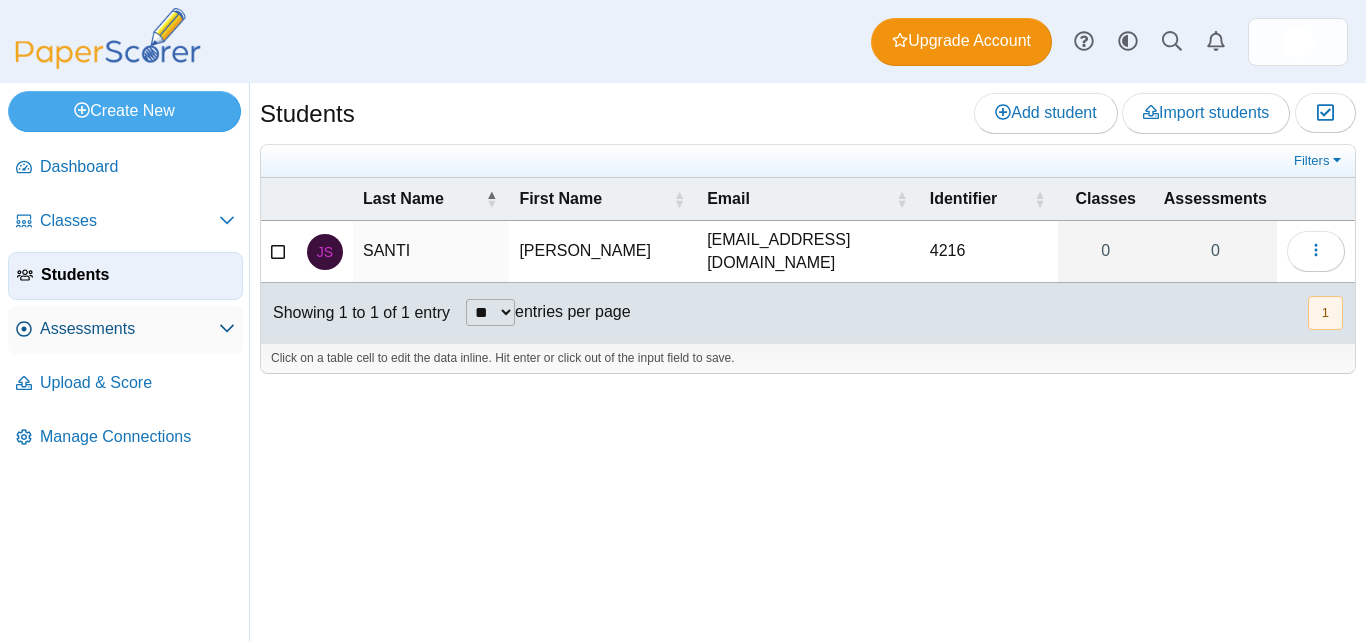click on "Assessments" at bounding box center (129, 329) 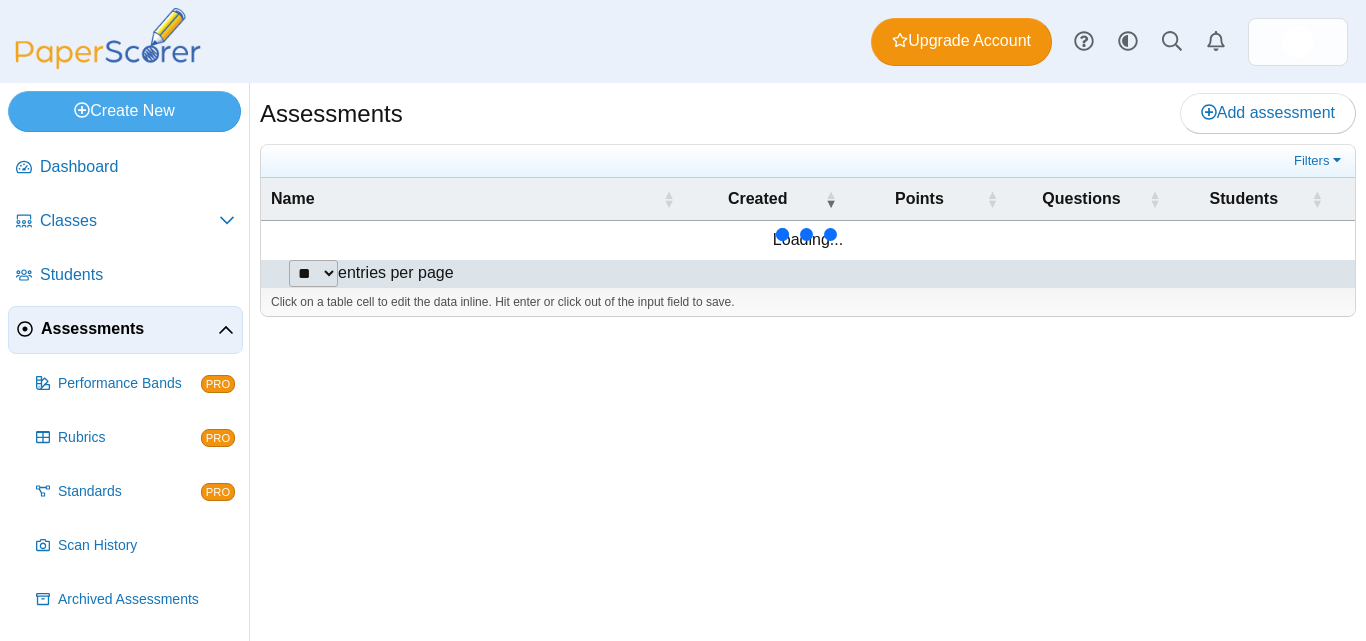 scroll, scrollTop: 0, scrollLeft: 0, axis: both 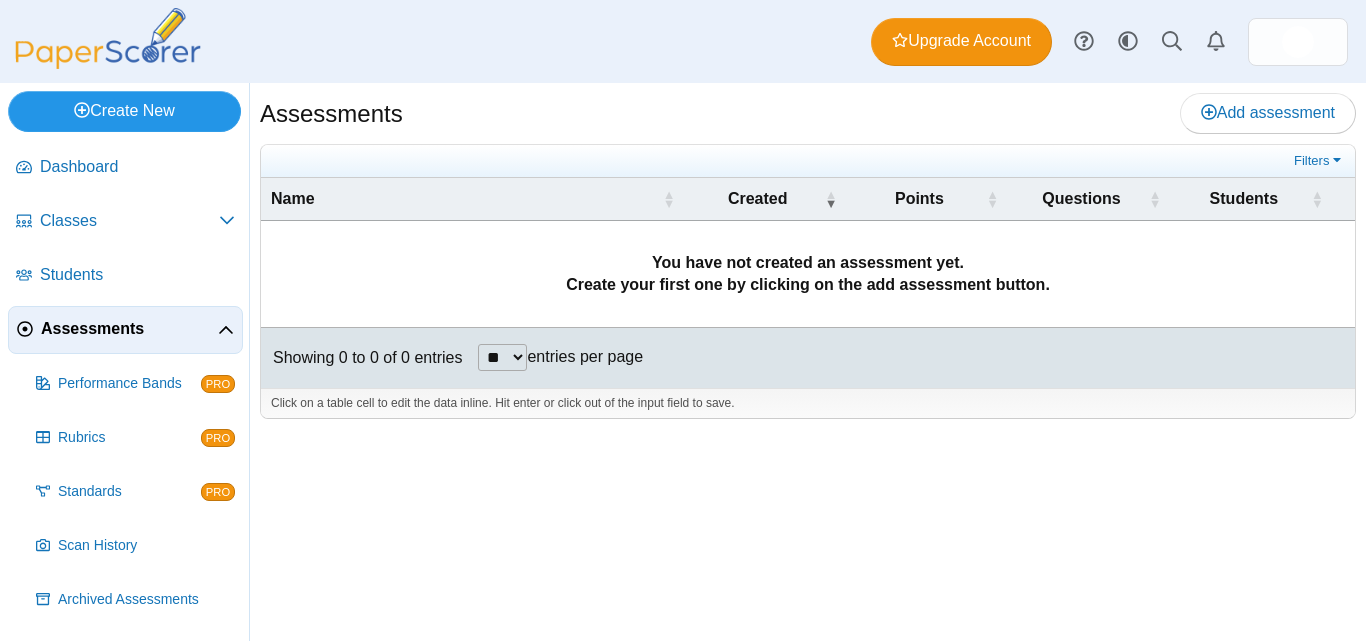 click on "Create New" at bounding box center [124, 111] 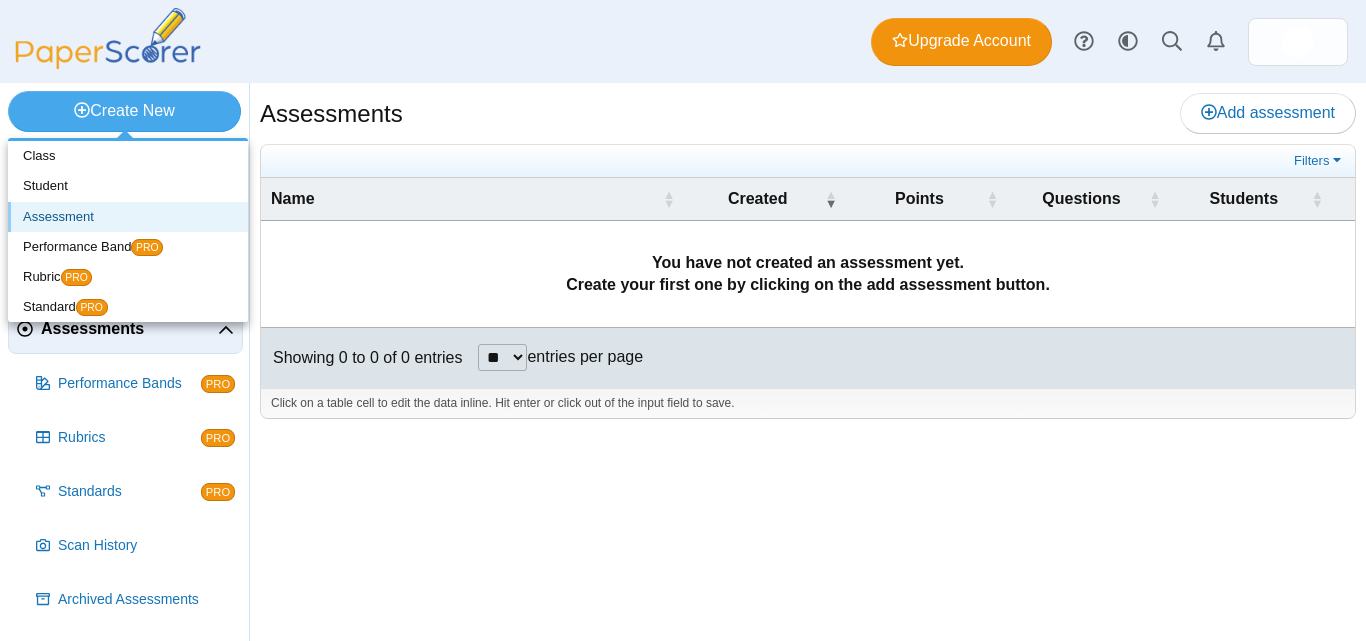 click on "Assessment" at bounding box center (128, 217) 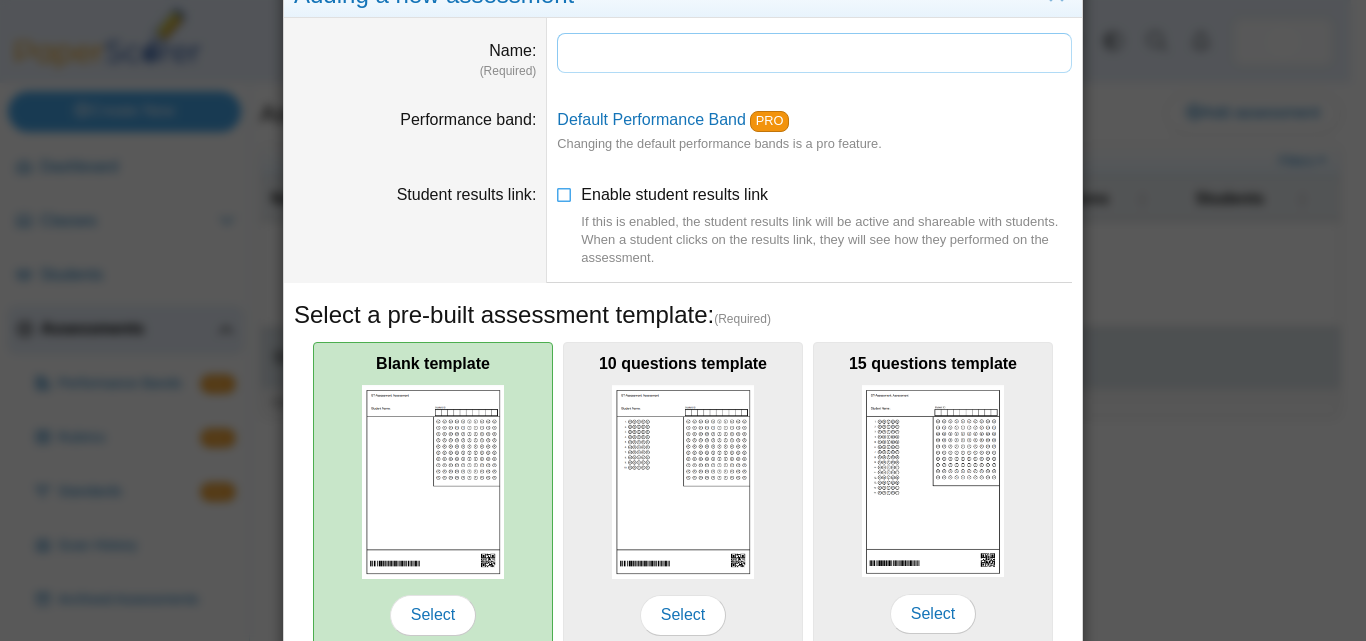 scroll, scrollTop: 0, scrollLeft: 0, axis: both 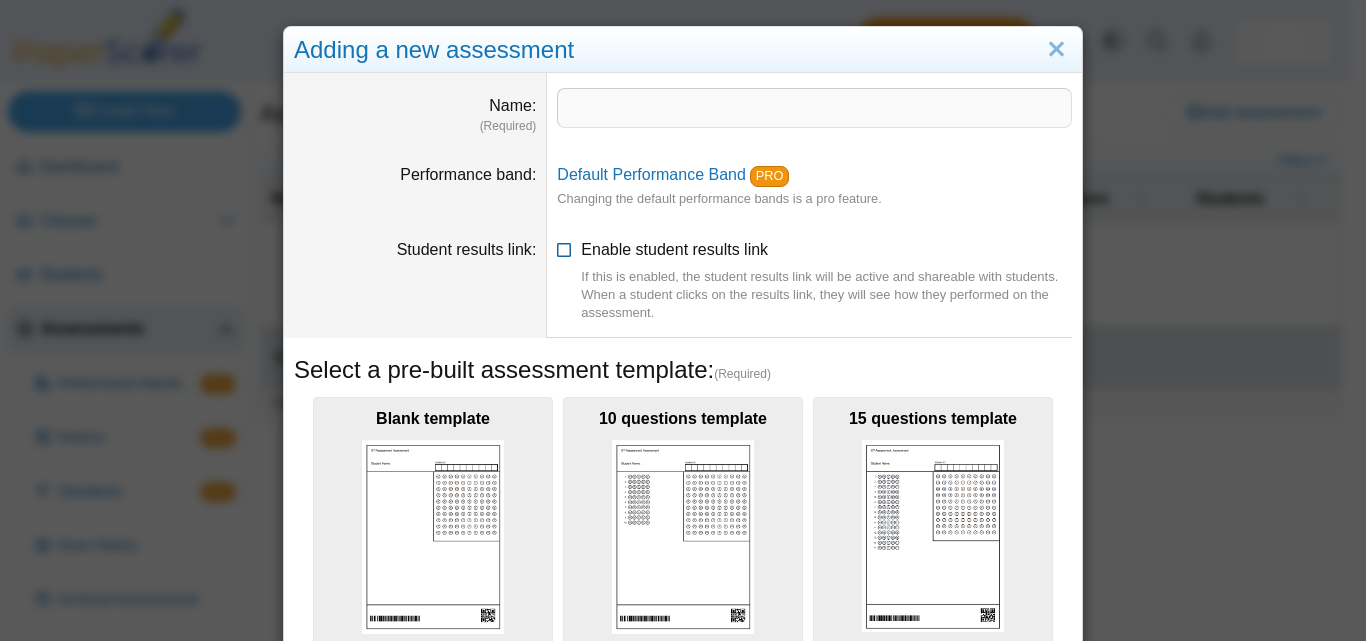 click at bounding box center (565, 246) 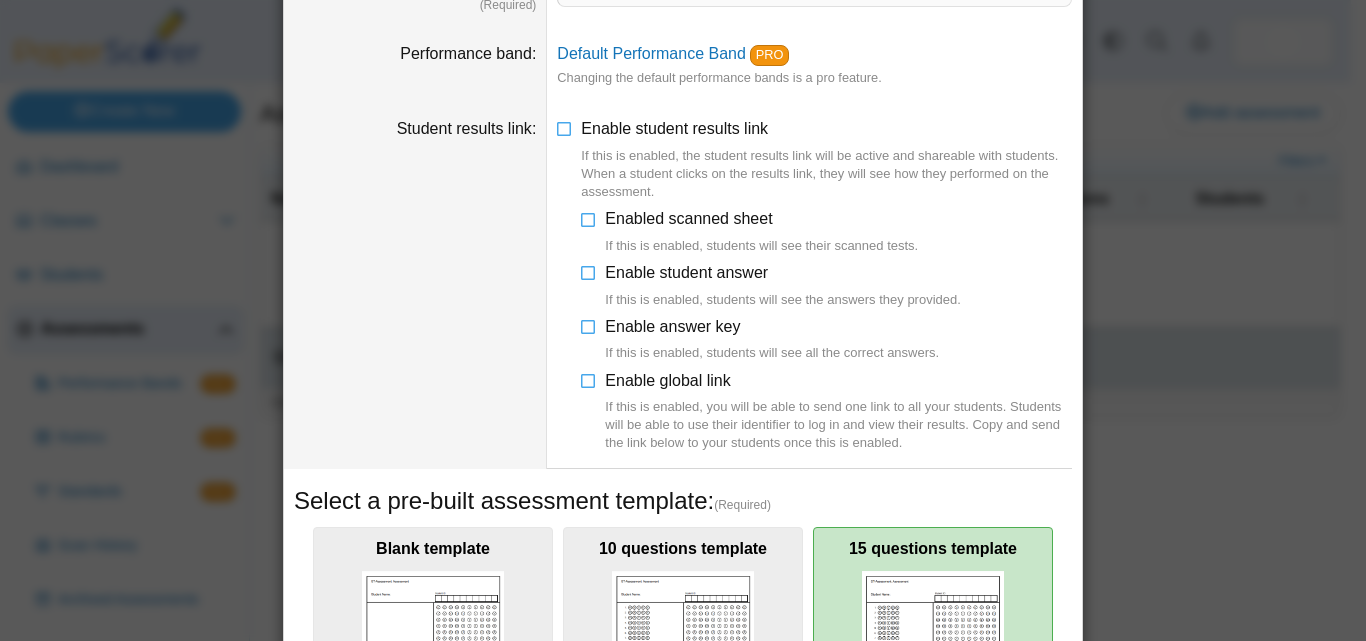 scroll, scrollTop: 0, scrollLeft: 0, axis: both 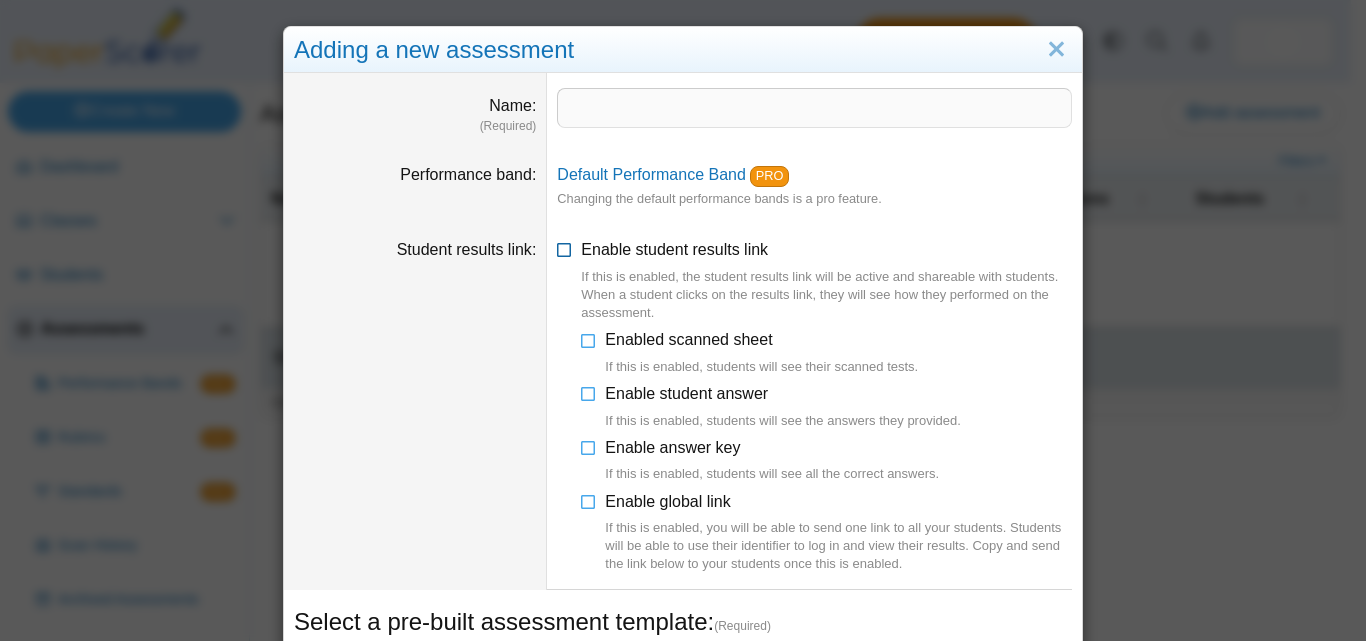 click at bounding box center [565, 246] 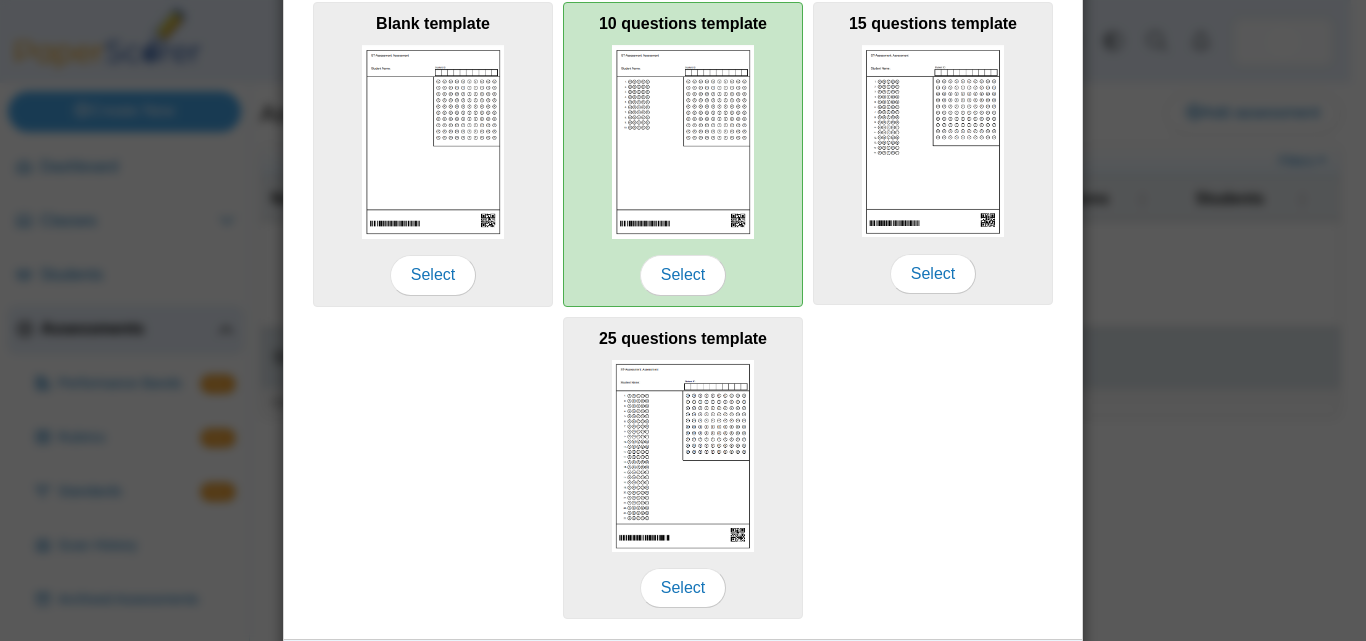scroll, scrollTop: 455, scrollLeft: 0, axis: vertical 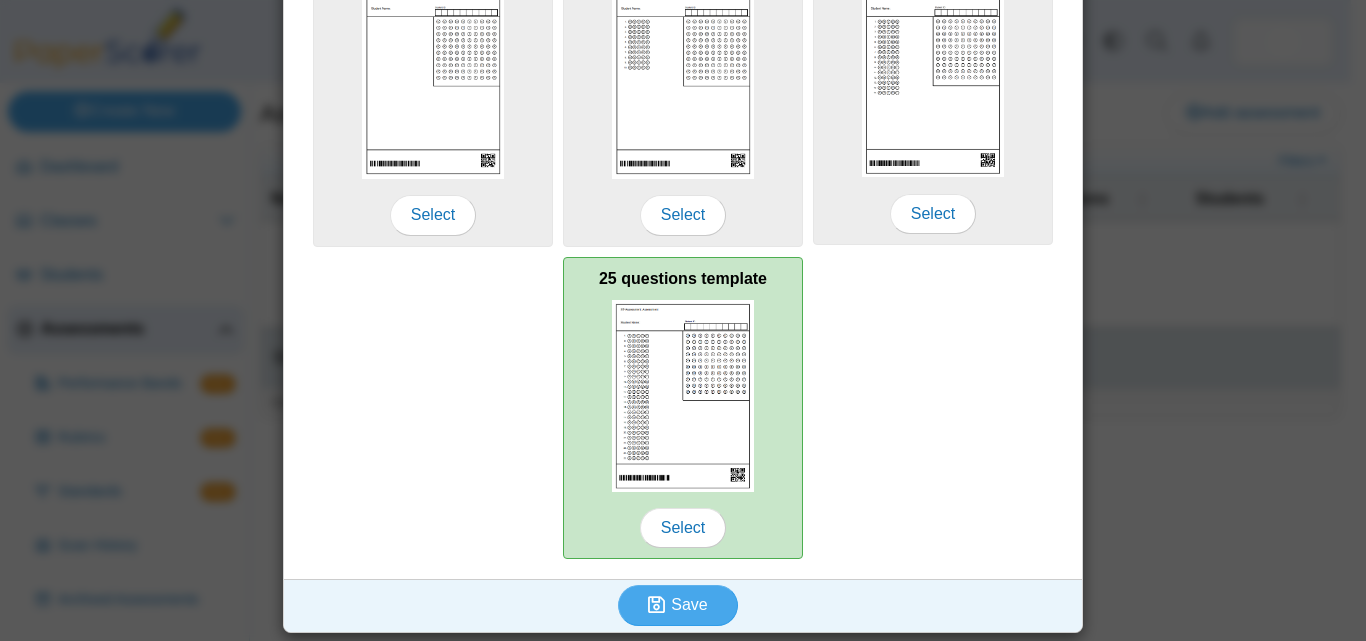 click at bounding box center (683, 396) 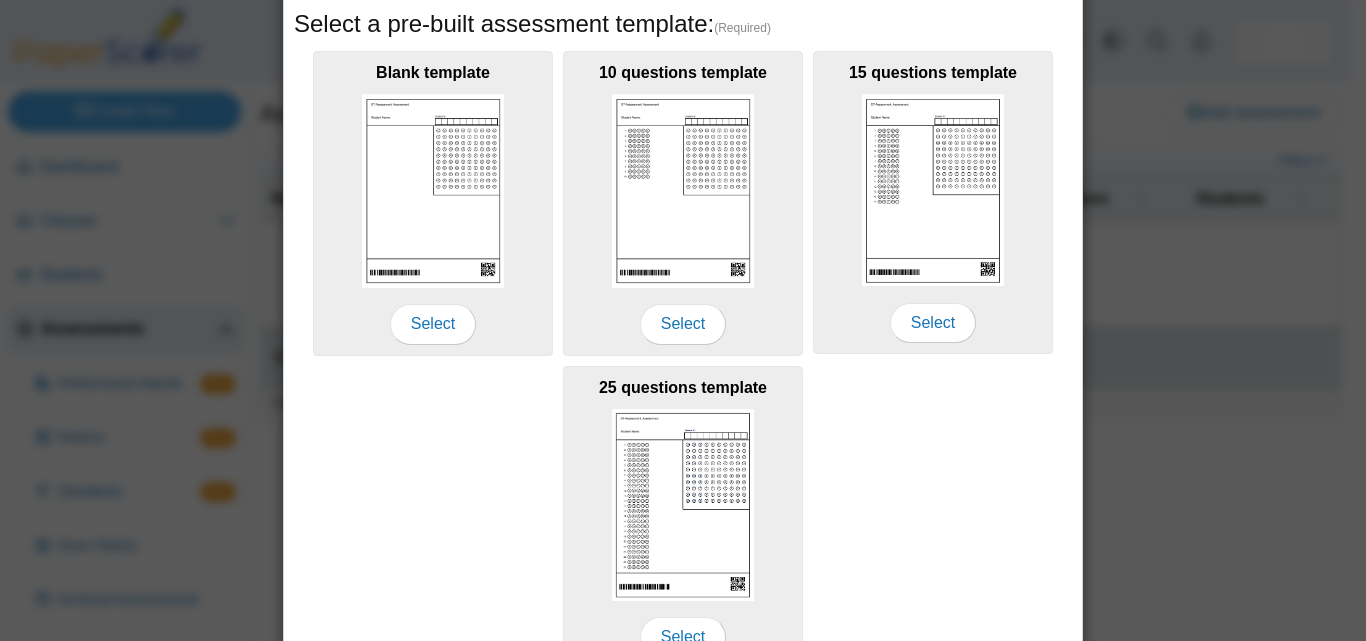 scroll, scrollTop: 155, scrollLeft: 0, axis: vertical 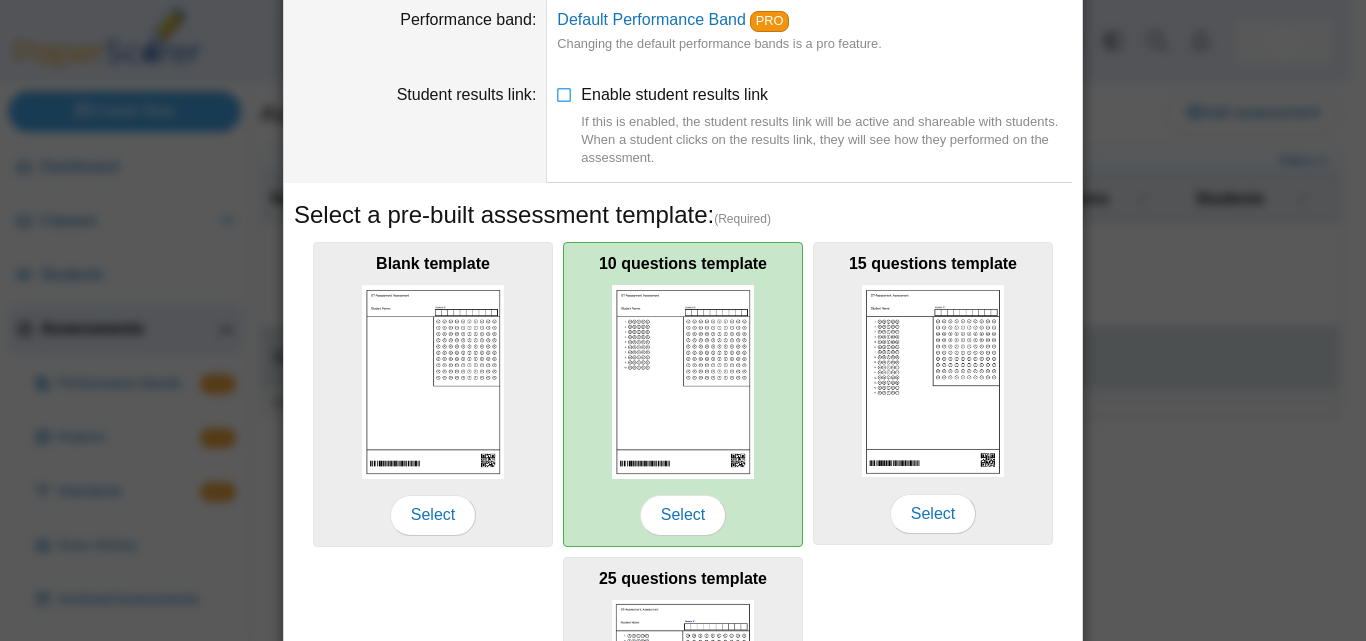 click at bounding box center [683, 381] 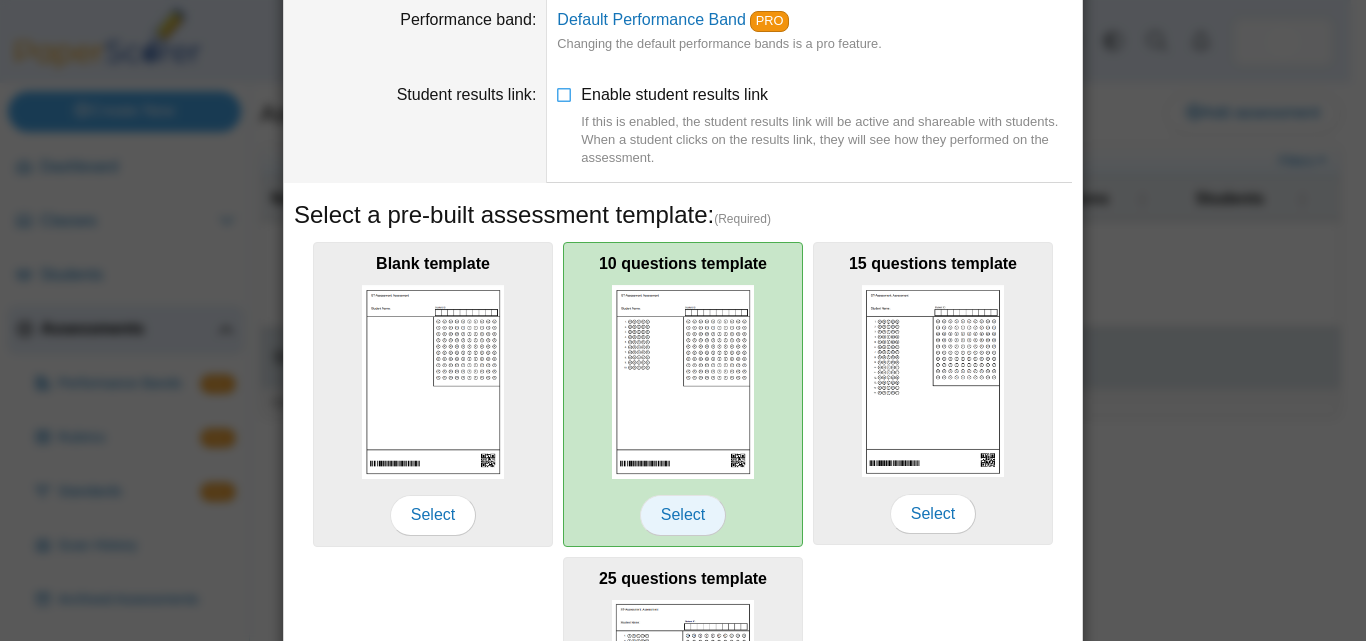 click on "Select" at bounding box center (683, 515) 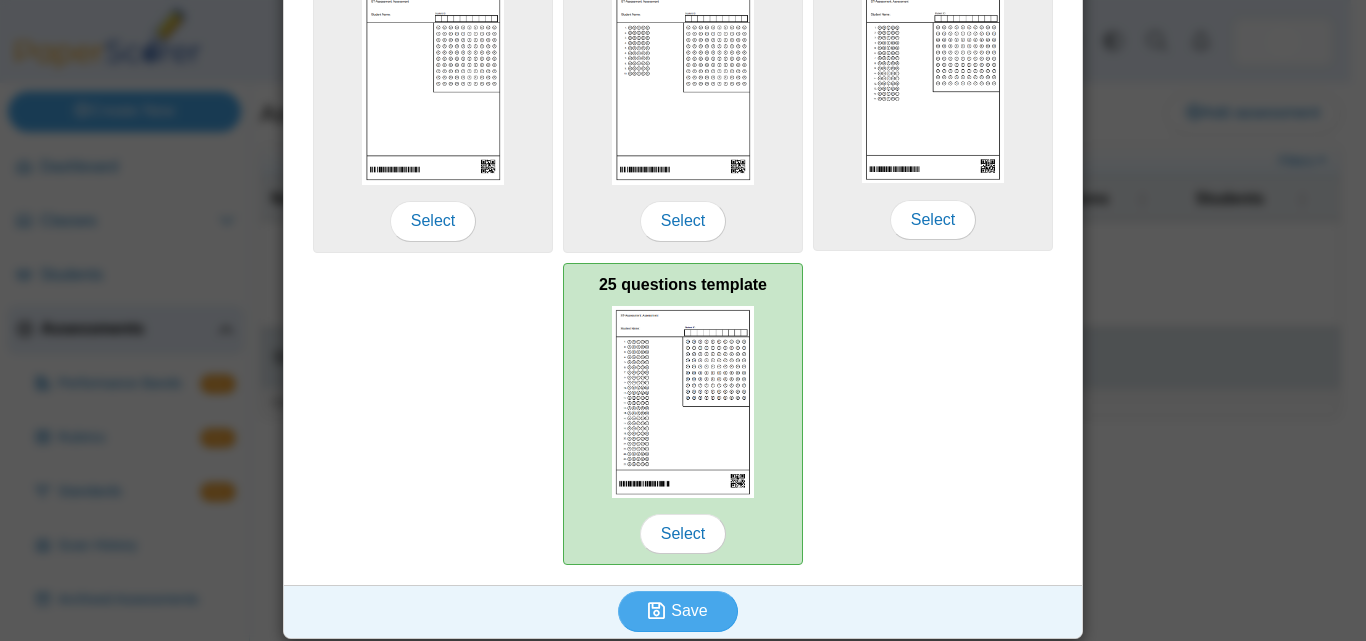 scroll, scrollTop: 455, scrollLeft: 0, axis: vertical 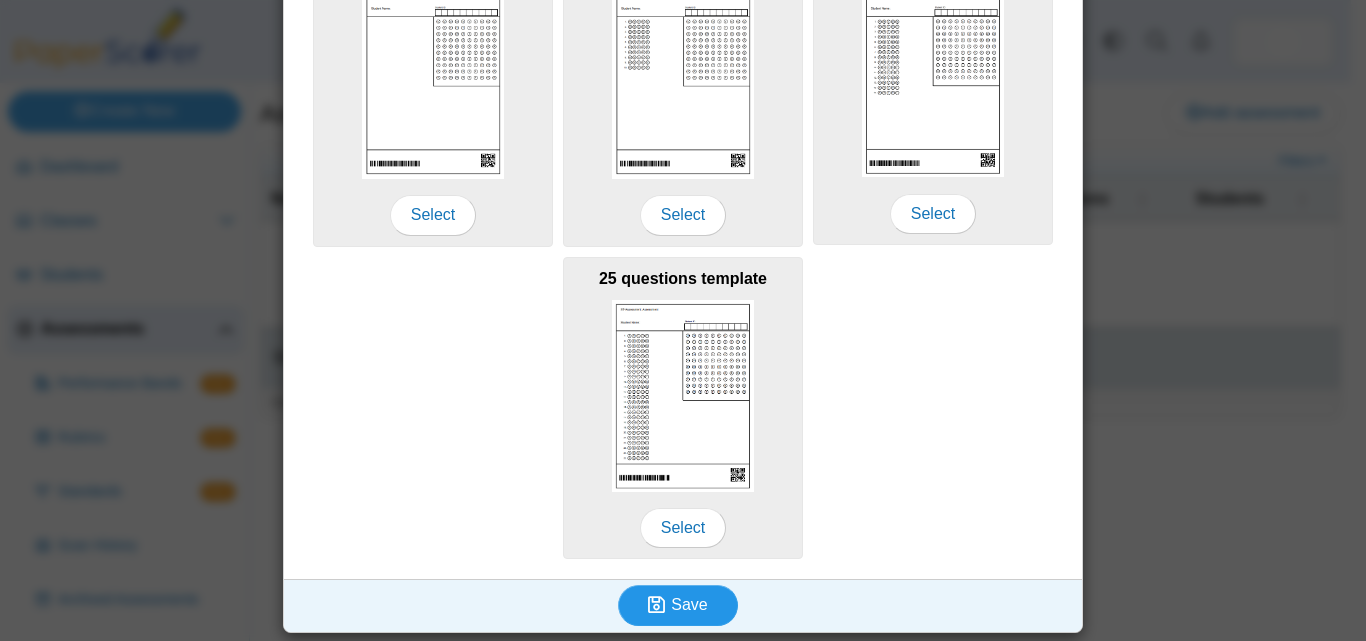 click on "Save" at bounding box center (689, 604) 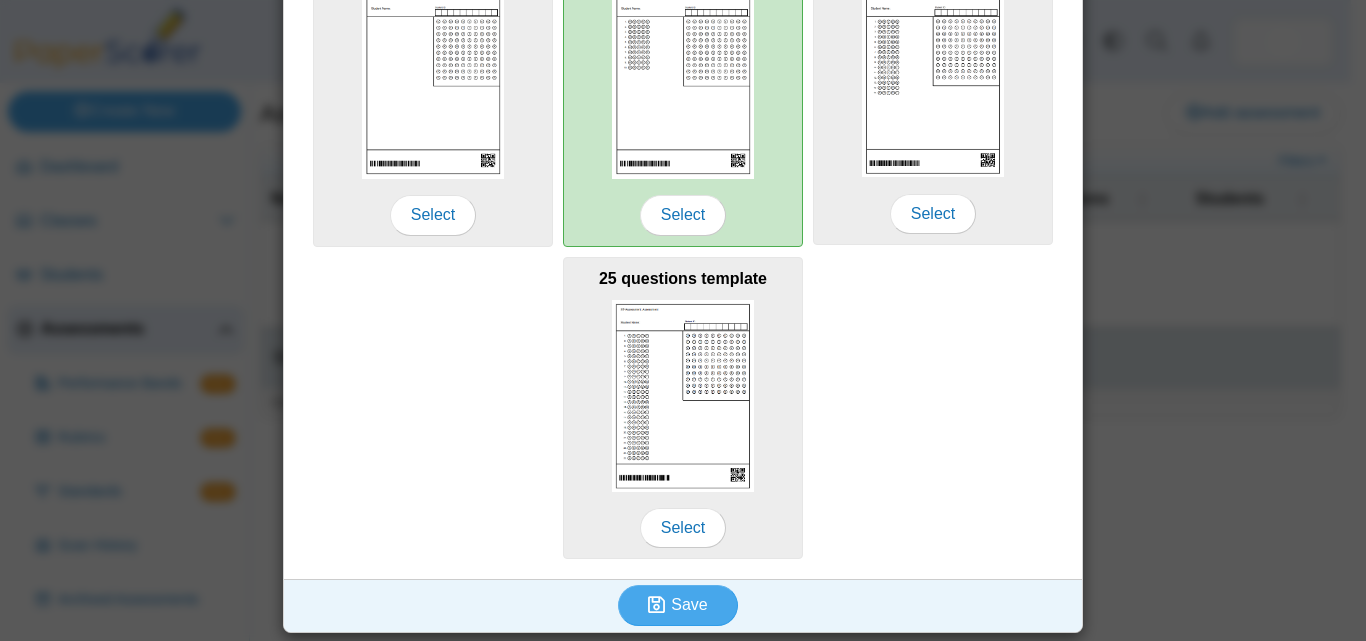 scroll, scrollTop: 0, scrollLeft: 0, axis: both 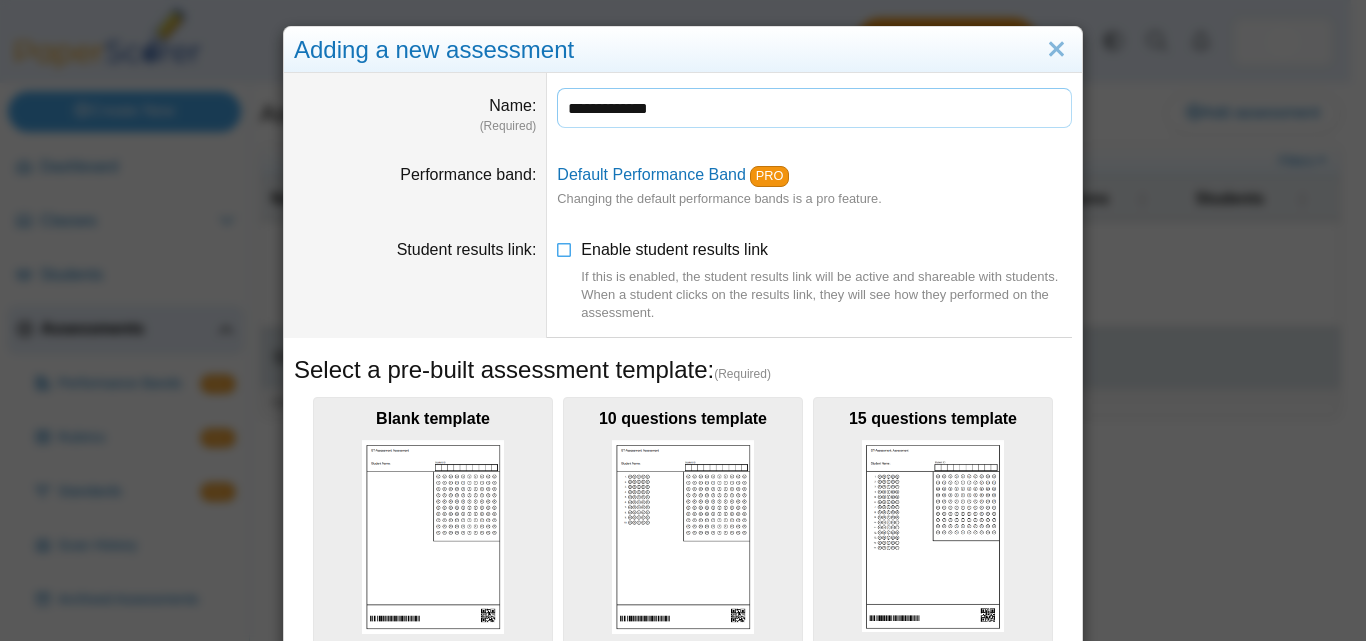 click on "**********" at bounding box center (814, 108) 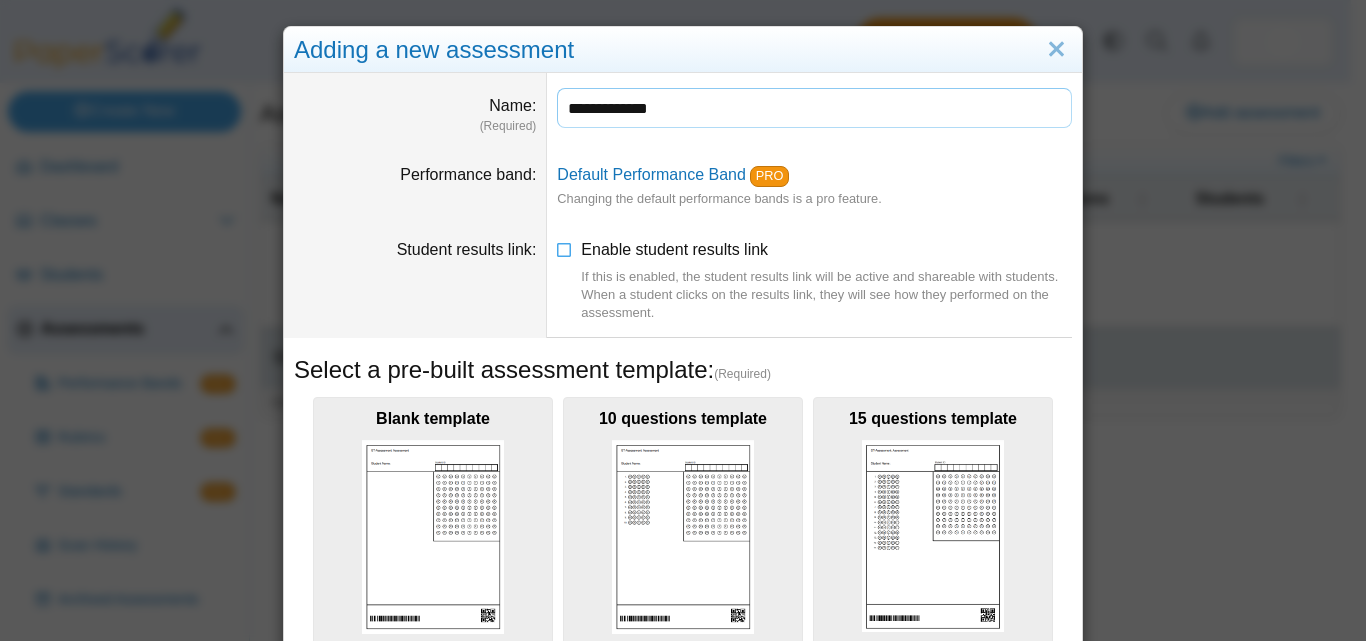 type on "**********" 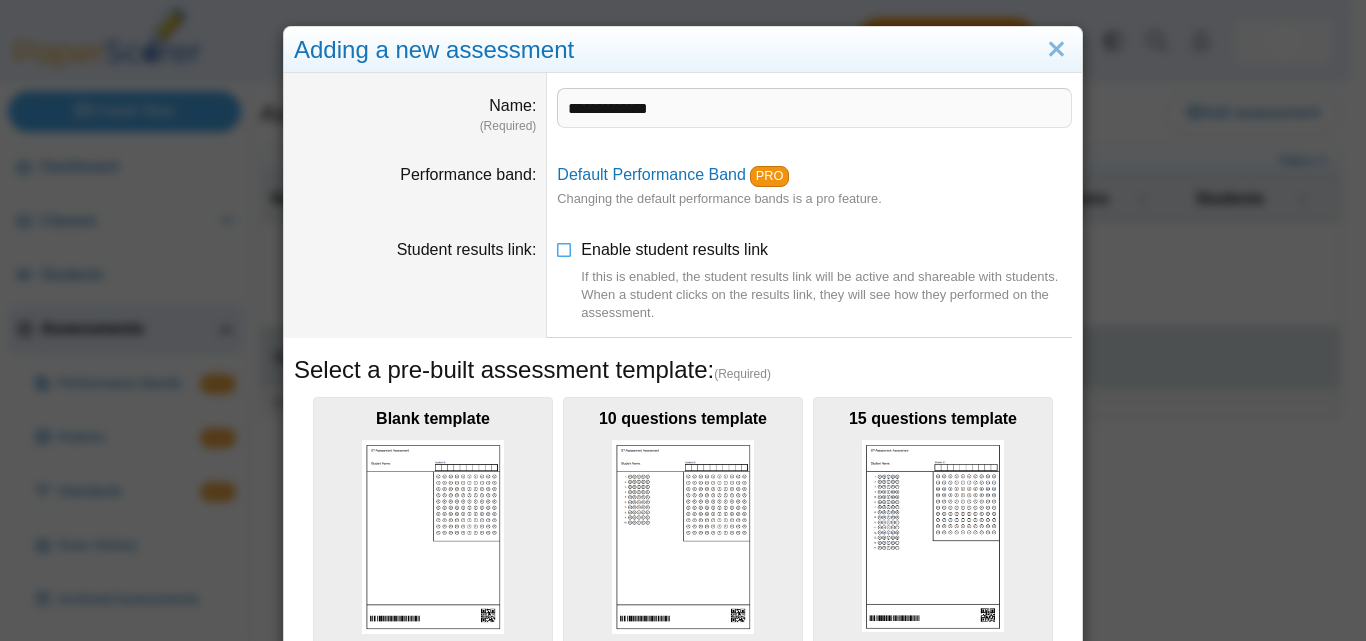 click on "Default Performance Band
PRO
Changing the default performance bands is a pro feature." at bounding box center (814, 186) 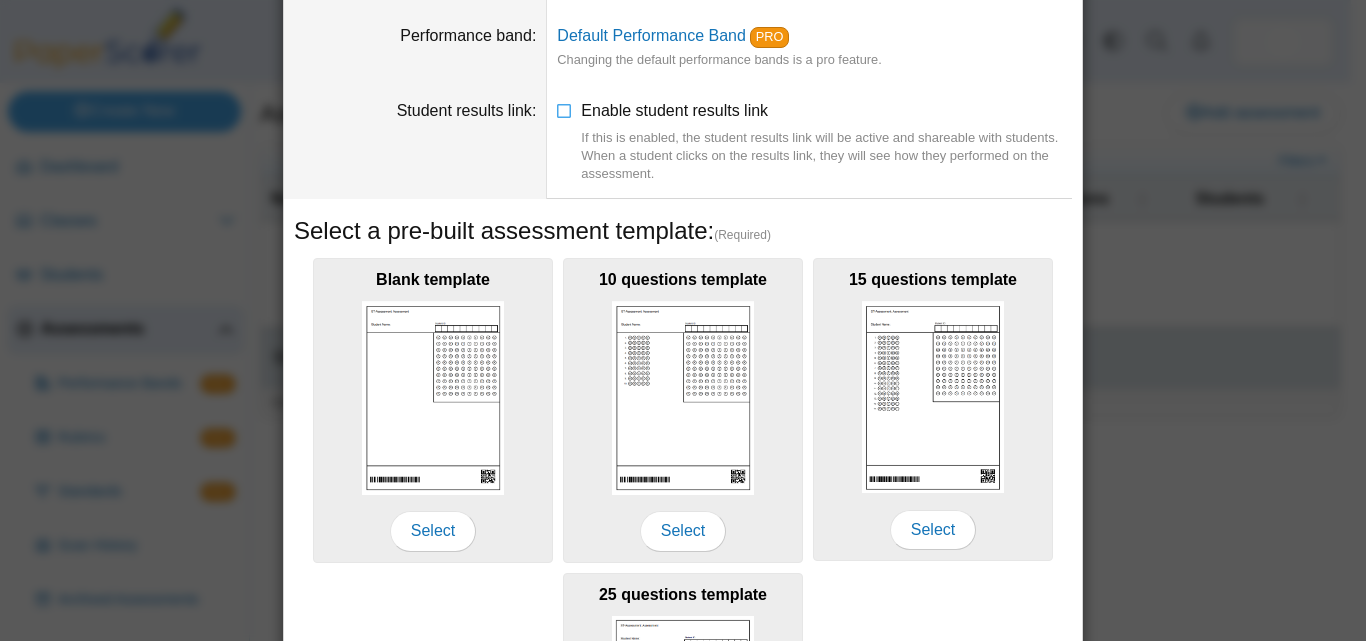scroll, scrollTop: 455, scrollLeft: 0, axis: vertical 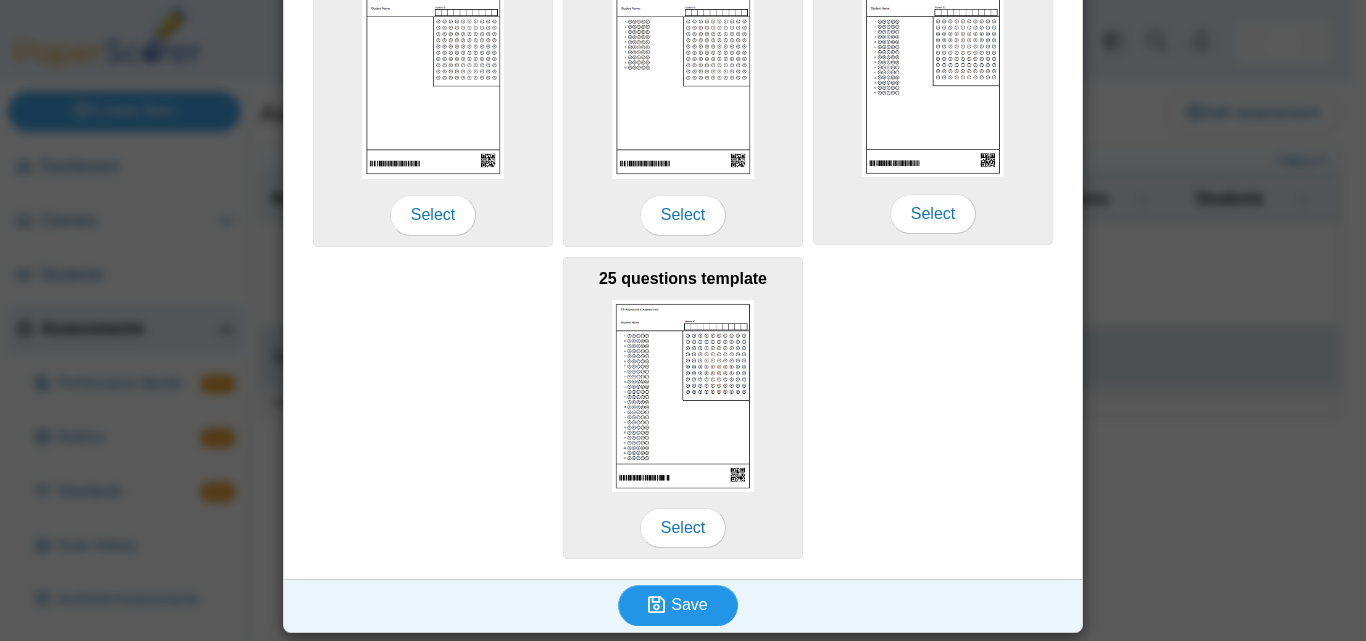 click on "Save" at bounding box center [678, 605] 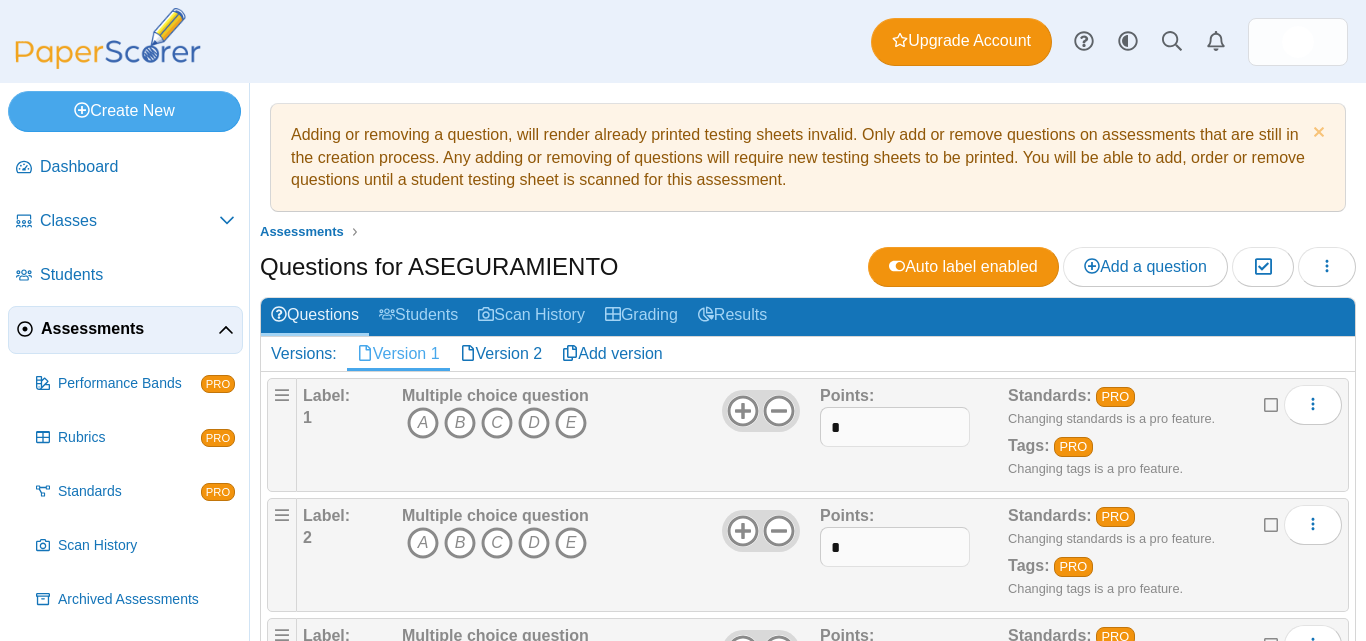 scroll, scrollTop: 0, scrollLeft: 0, axis: both 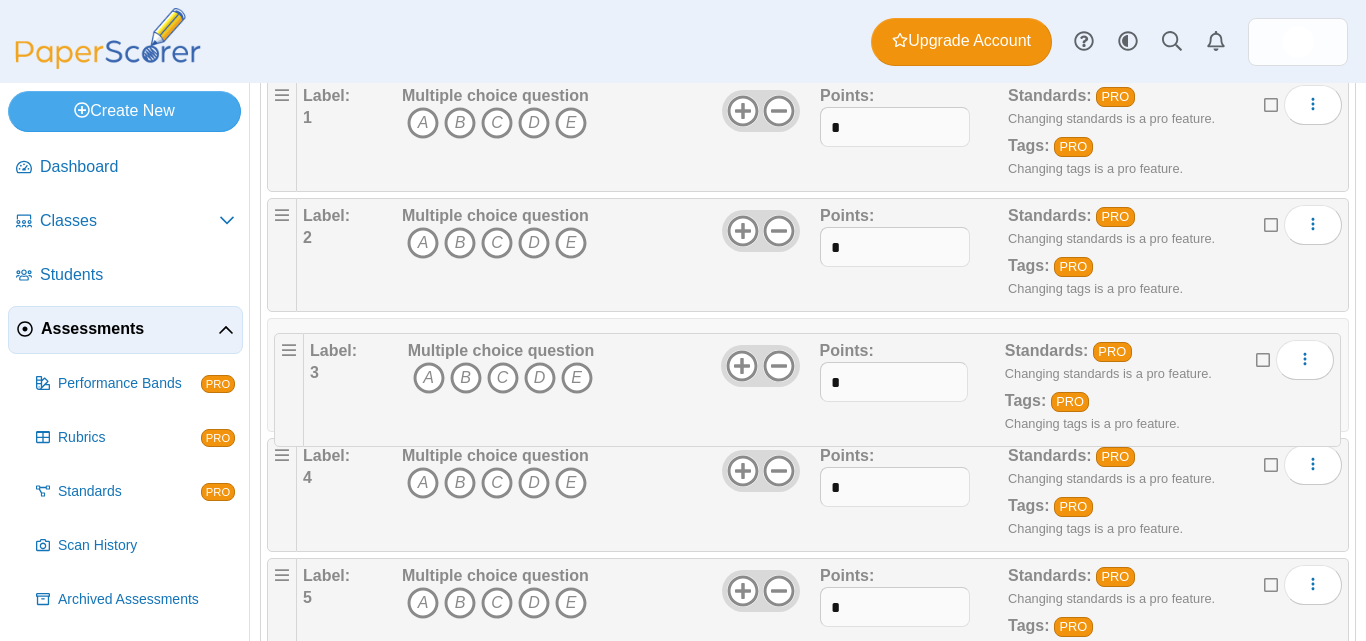 type 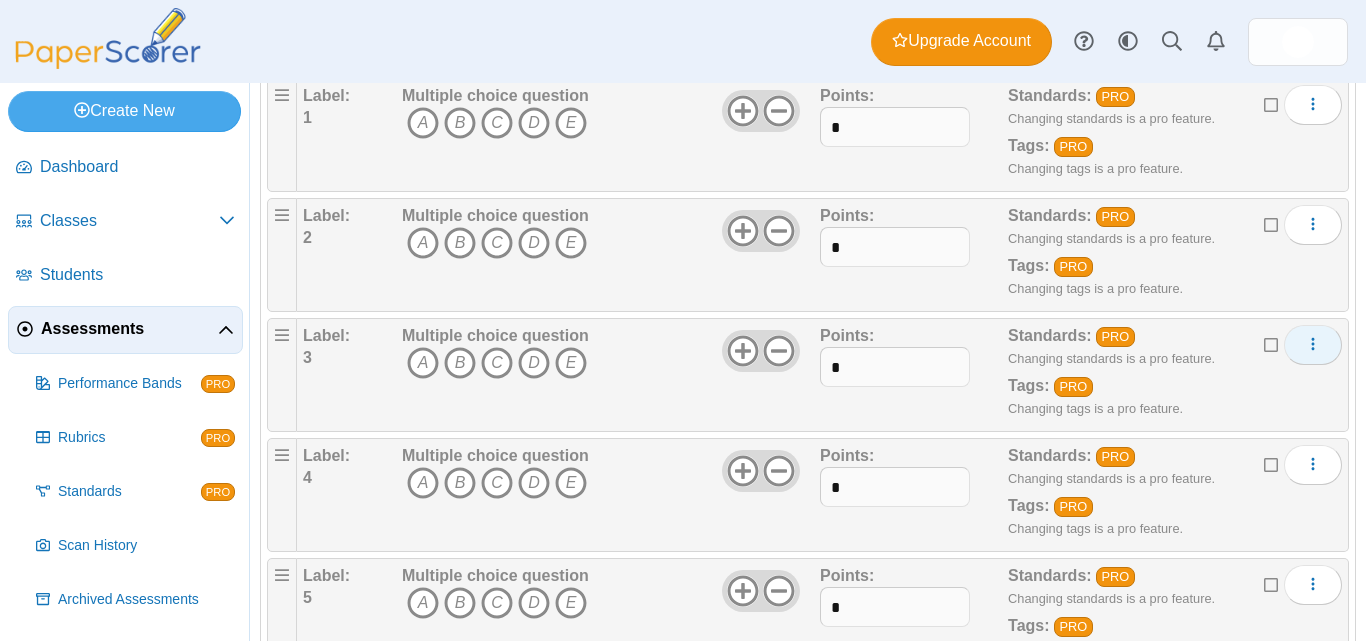 click at bounding box center [1313, 345] 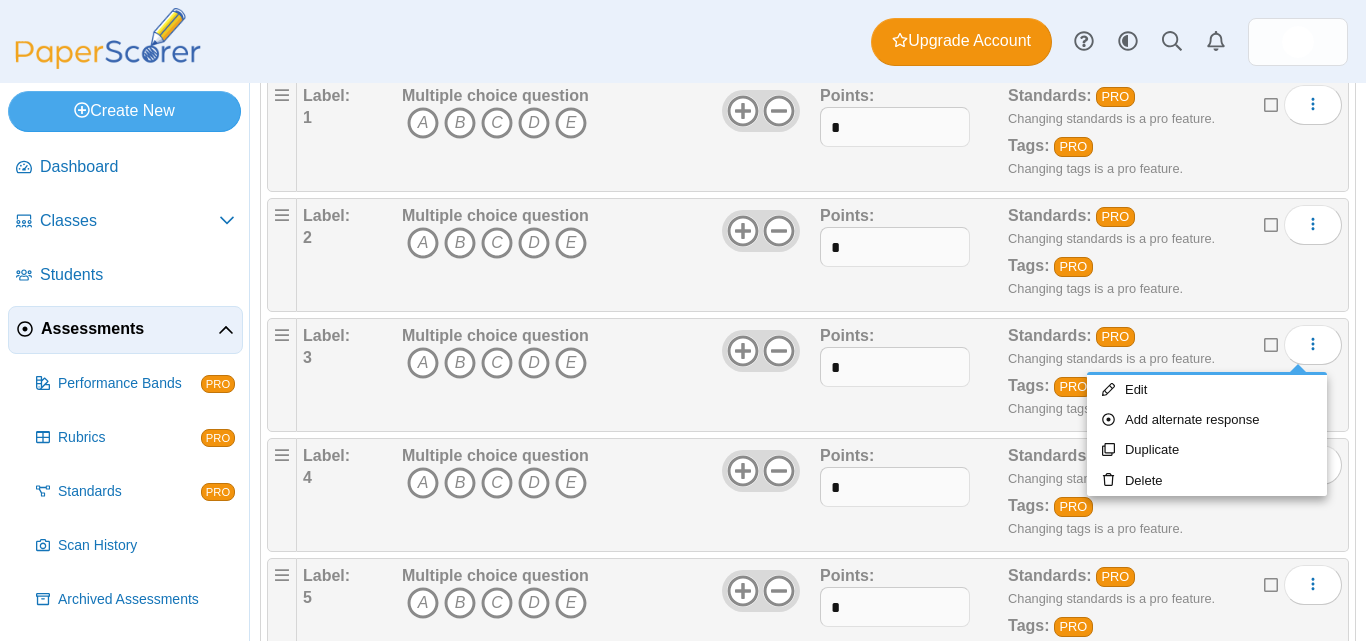 click on "Label:
1
Multiple choice question
A
B C D E Points: * 2" at bounding box center [808, 675] 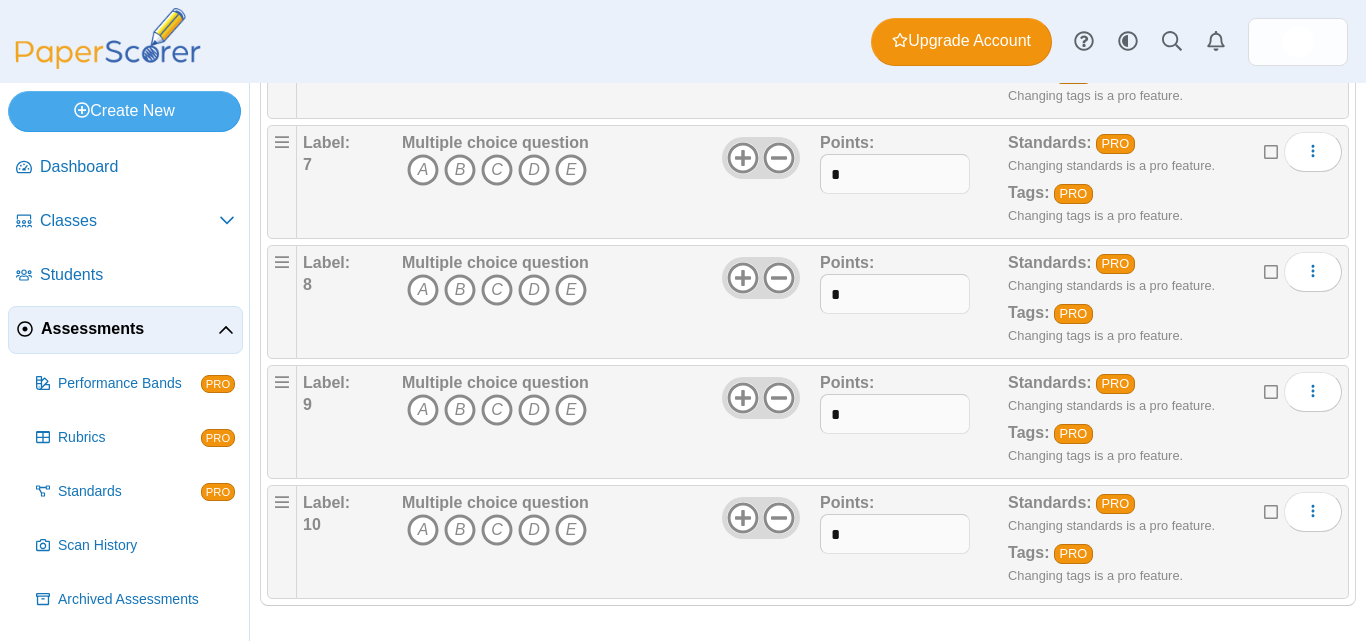 scroll, scrollTop: 977, scrollLeft: 0, axis: vertical 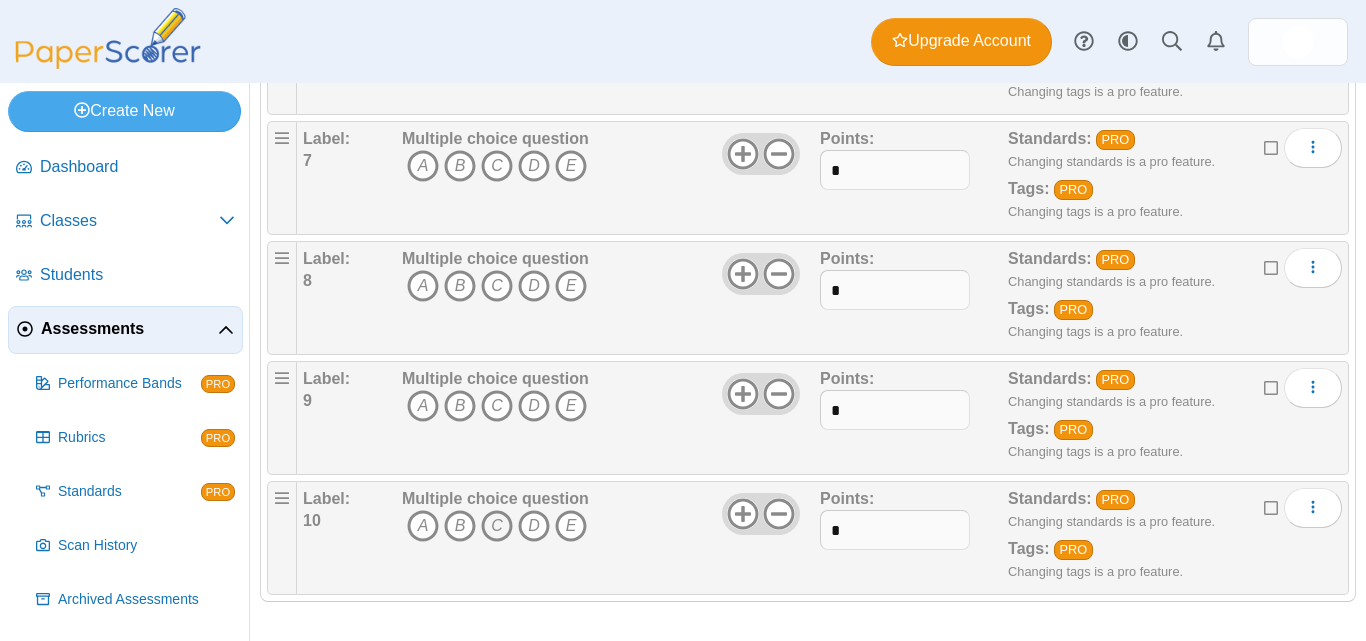 click on "C" at bounding box center (497, 526) 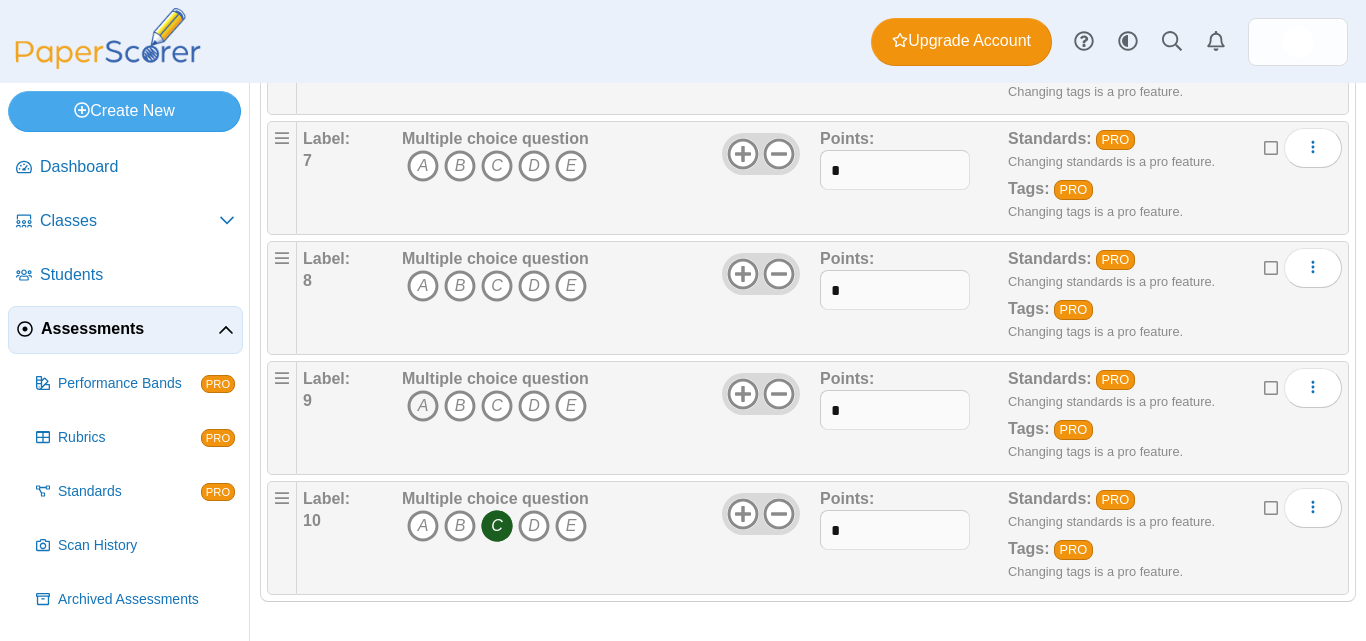 click on "A" at bounding box center [423, 406] 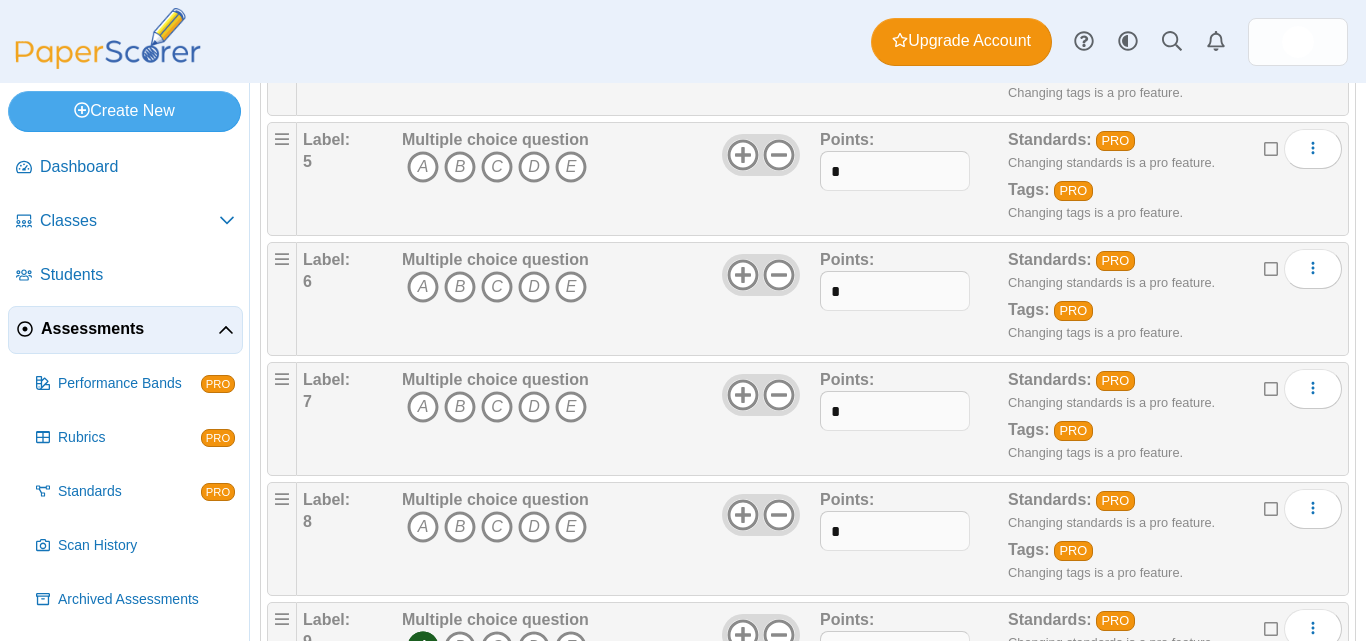 scroll, scrollTop: 977, scrollLeft: 0, axis: vertical 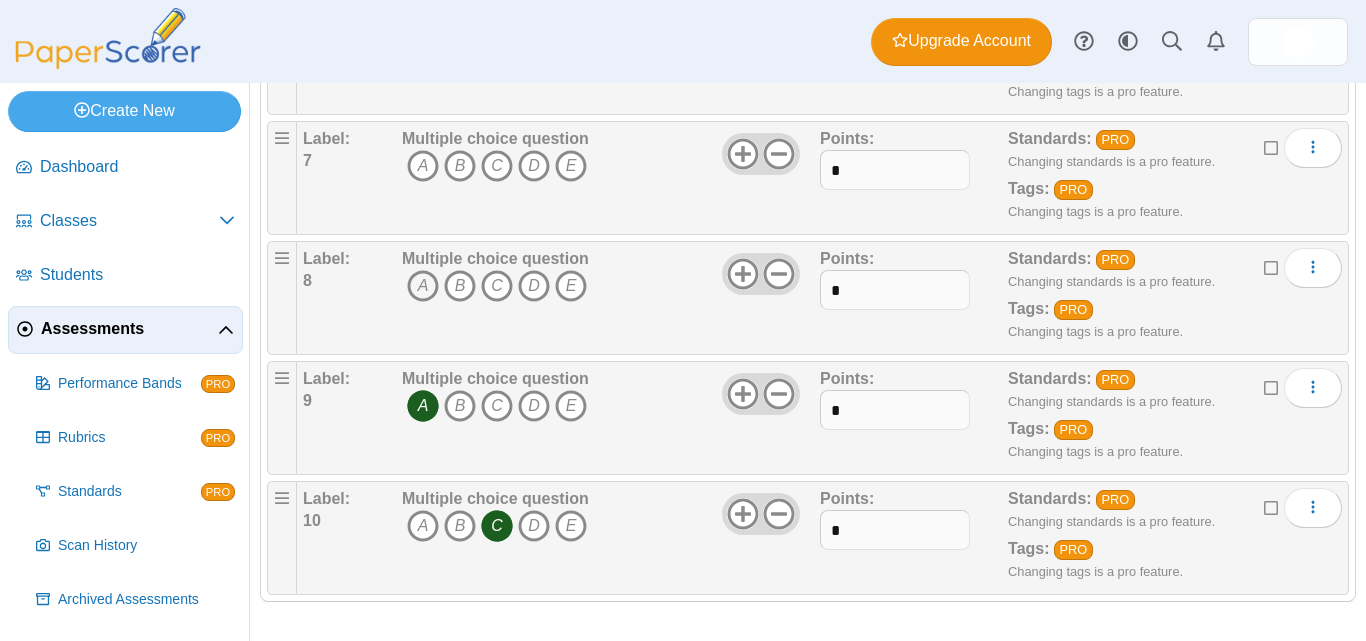 click on "A" at bounding box center (423, 286) 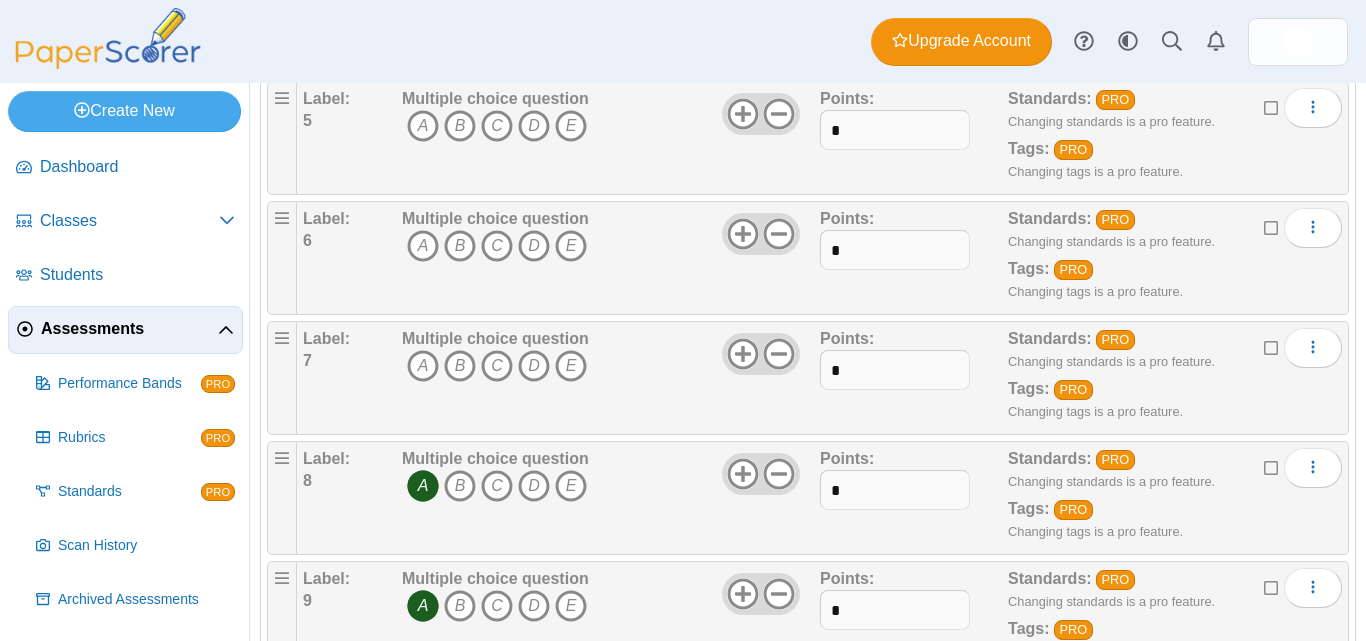 scroll, scrollTop: 677, scrollLeft: 0, axis: vertical 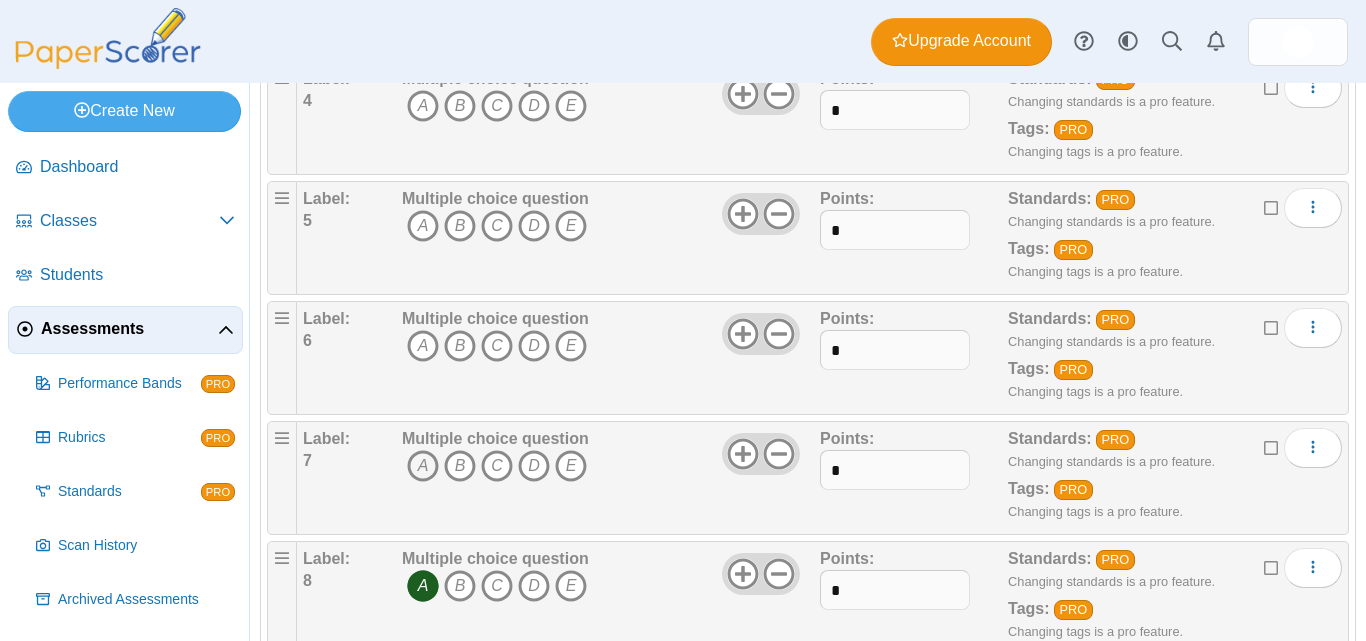 click on "A" at bounding box center (423, 466) 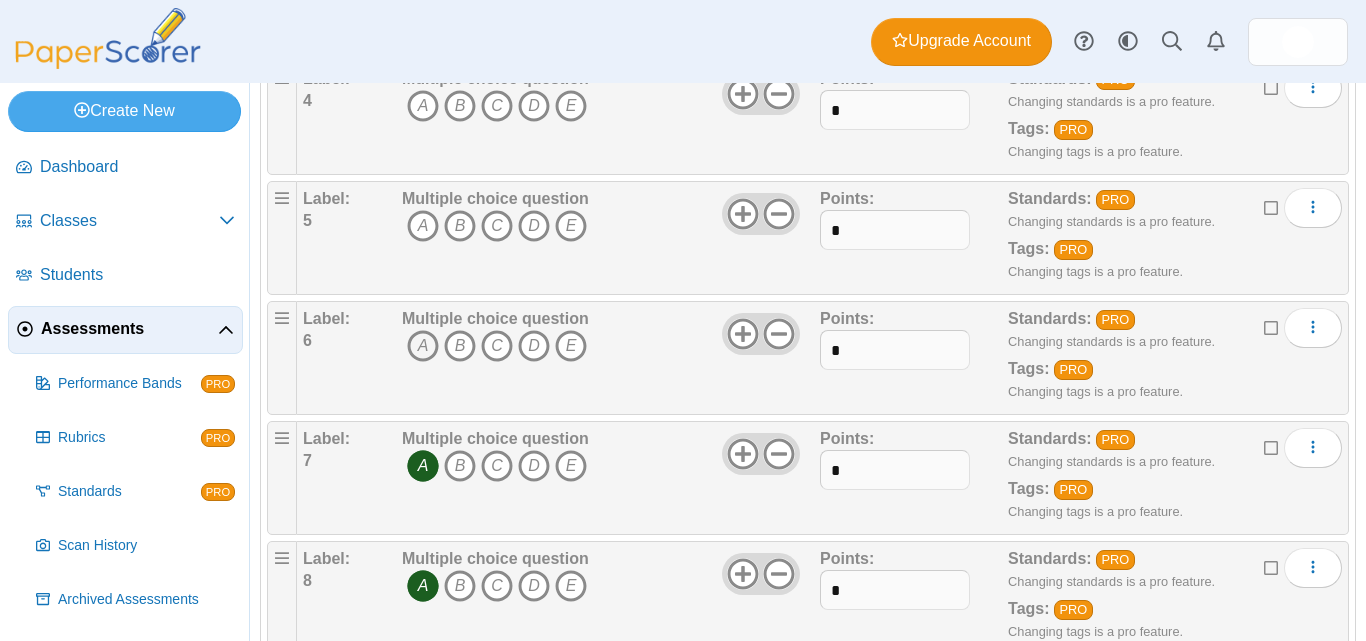 click on "A" at bounding box center (423, 346) 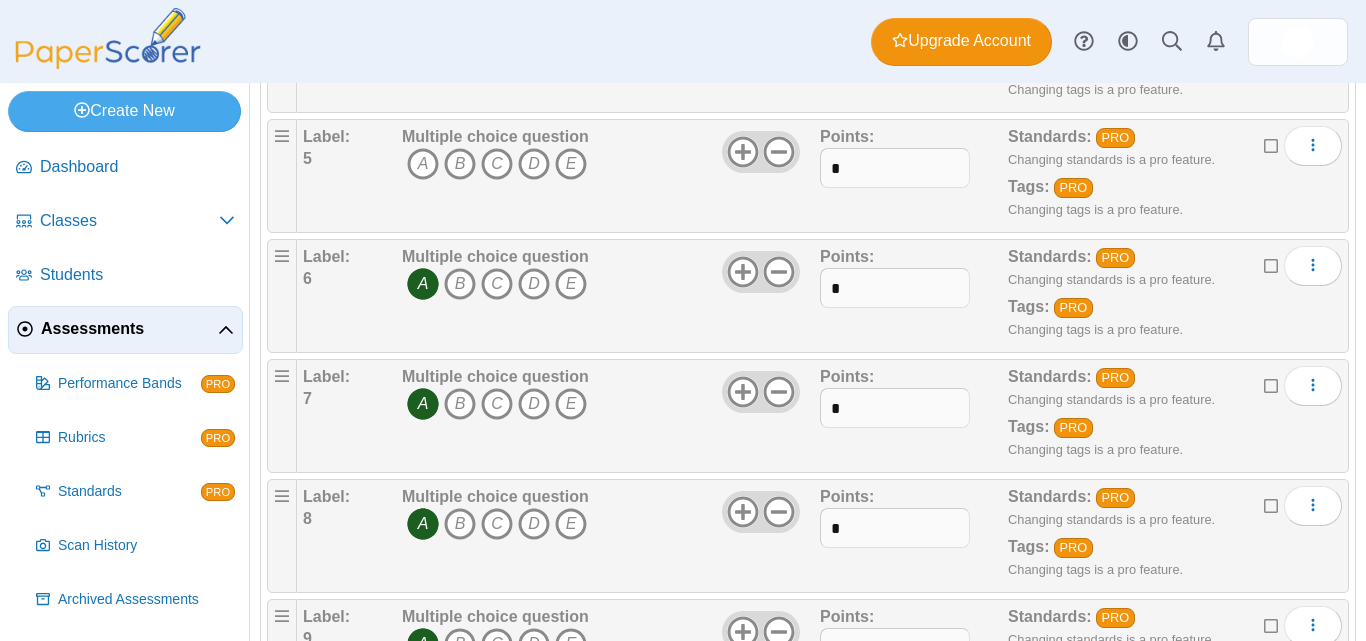 scroll, scrollTop: 977, scrollLeft: 0, axis: vertical 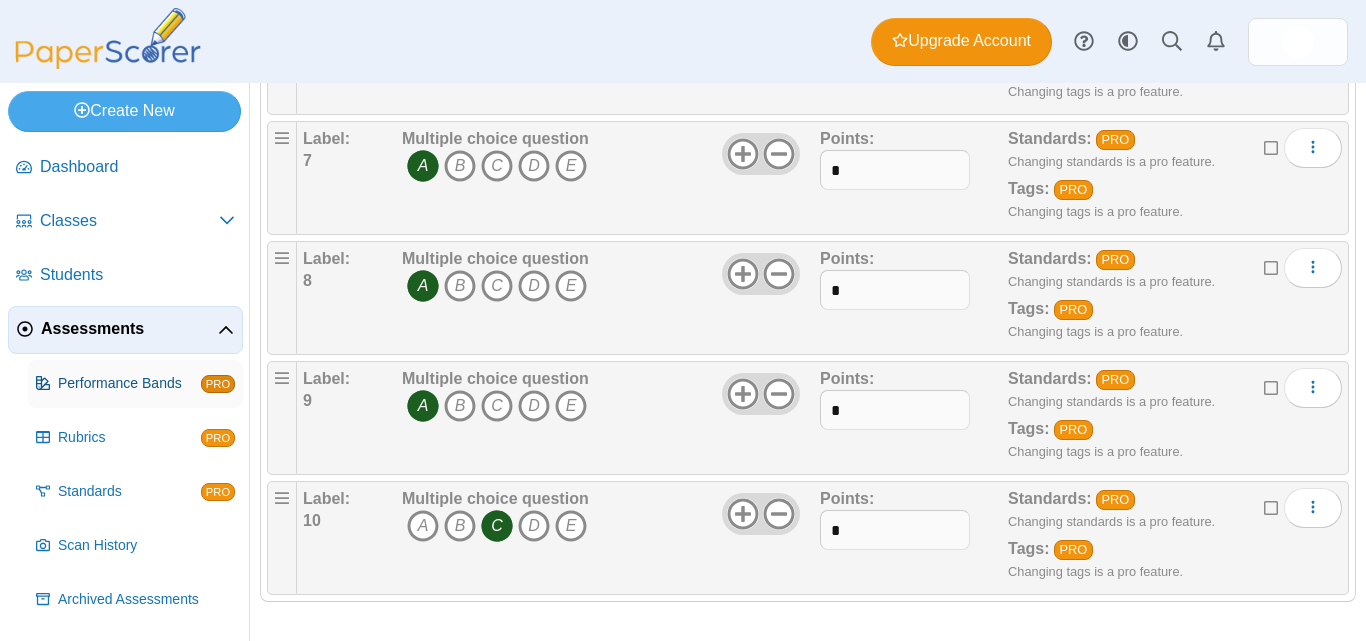 click on "Performance Bands
PRO" at bounding box center [135, 384] 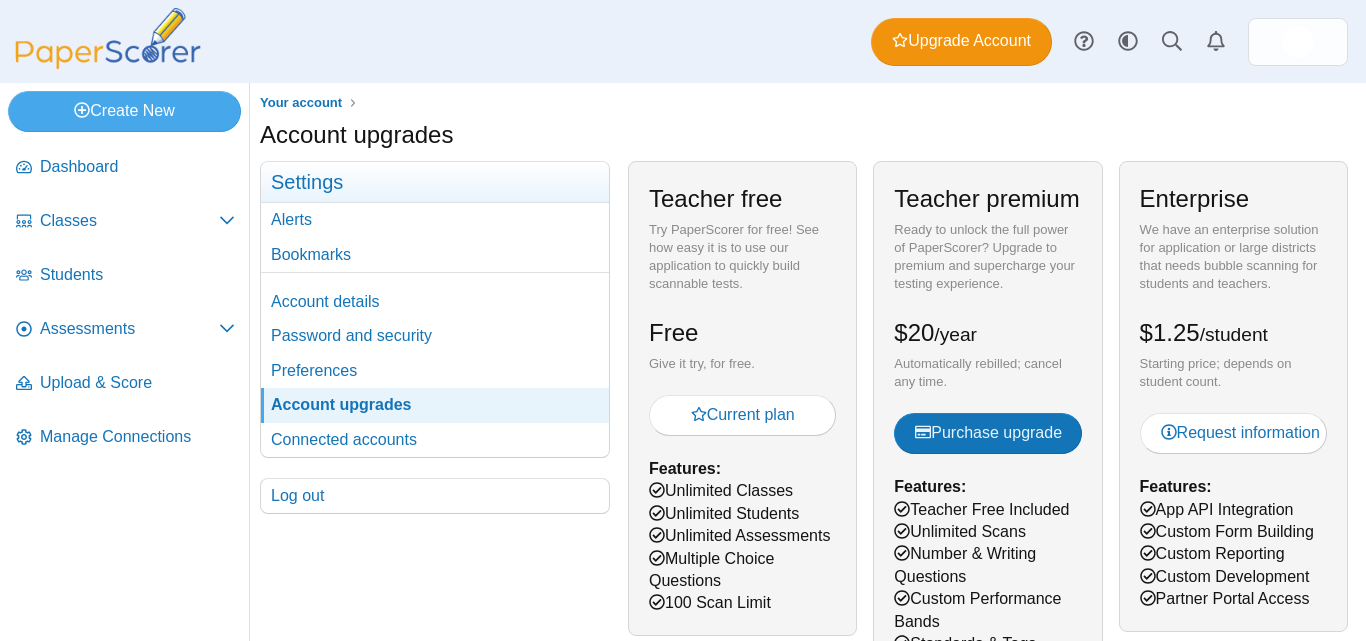 scroll, scrollTop: 0, scrollLeft: 0, axis: both 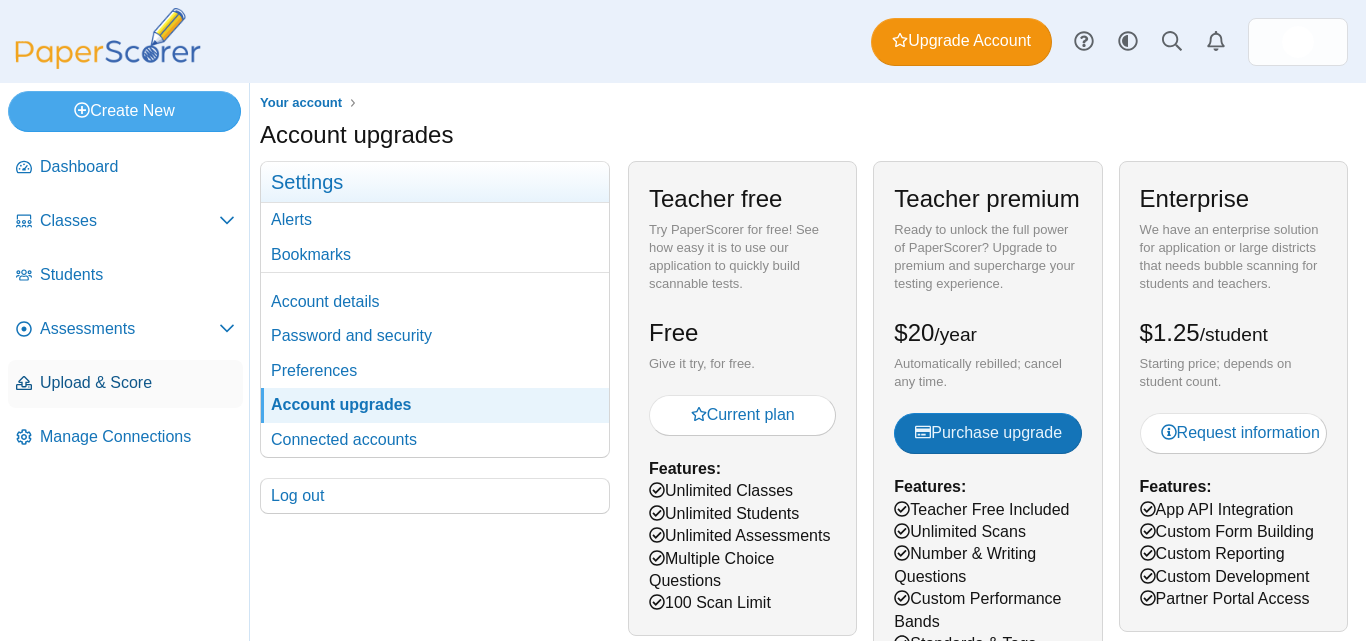 click on "Upload & Score" at bounding box center [137, 383] 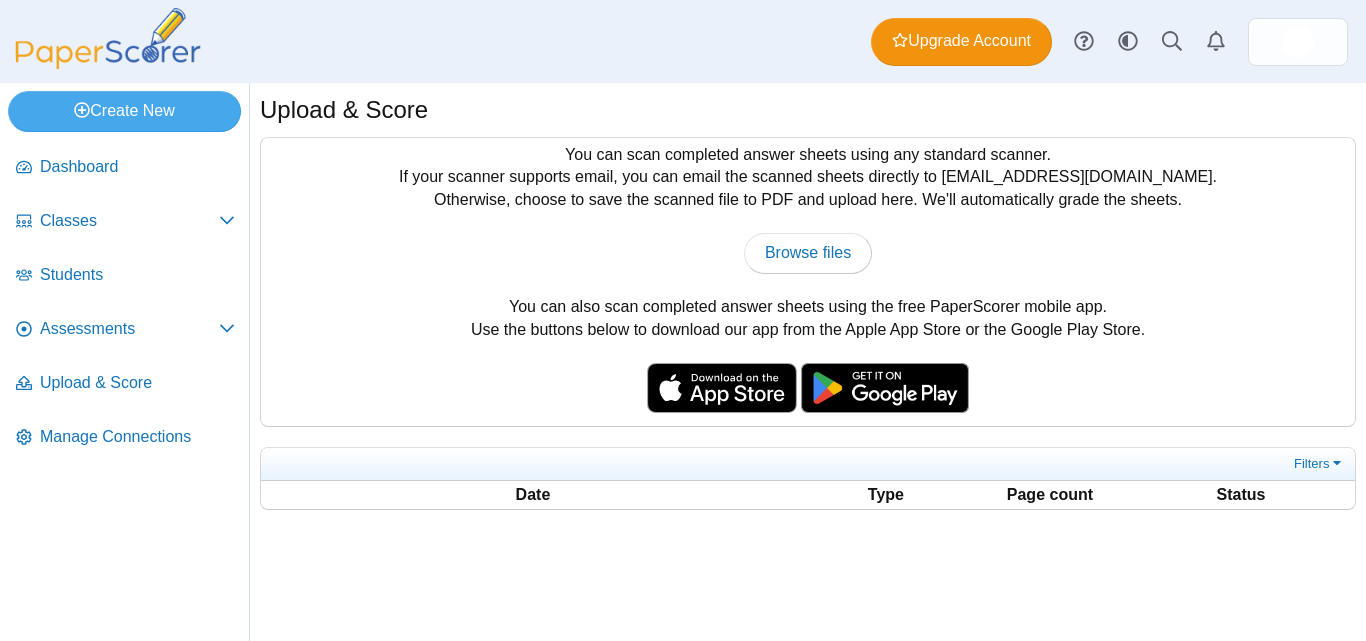 scroll, scrollTop: 0, scrollLeft: 0, axis: both 